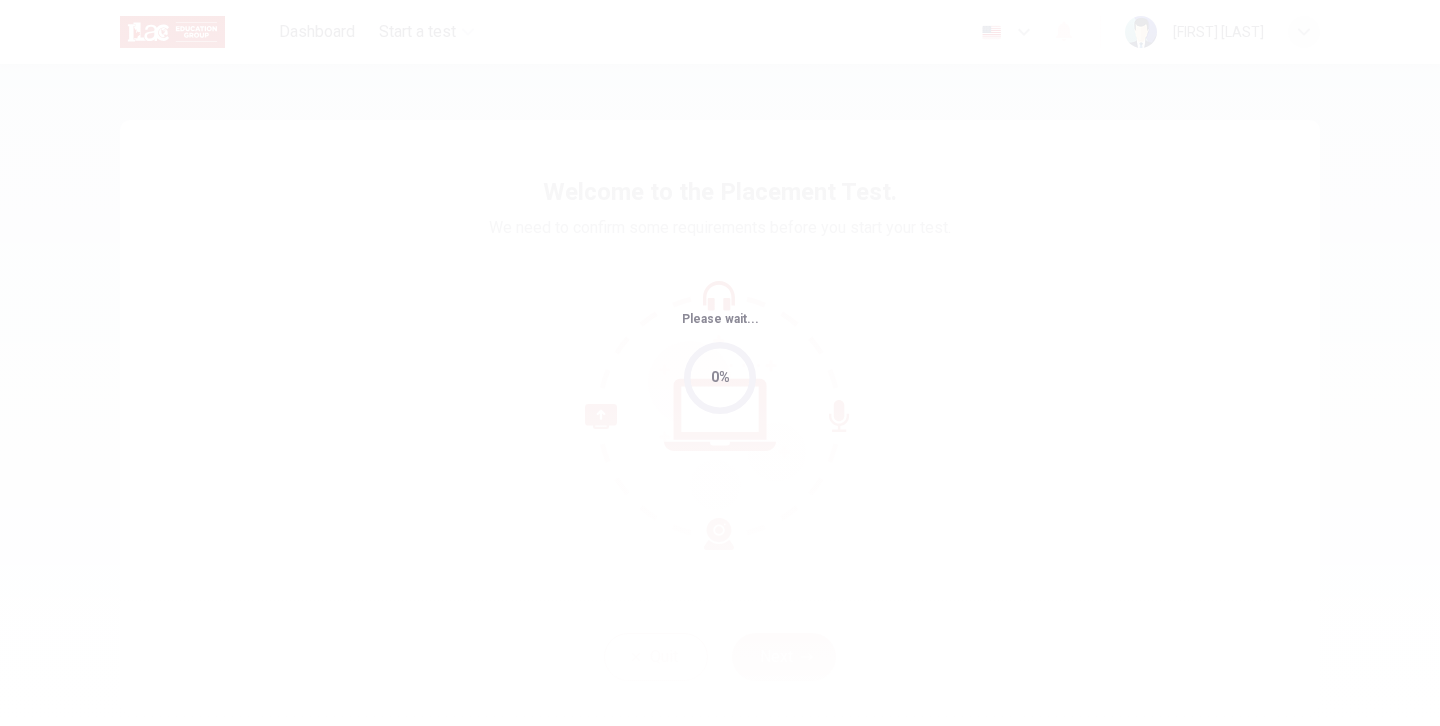 scroll, scrollTop: 0, scrollLeft: 0, axis: both 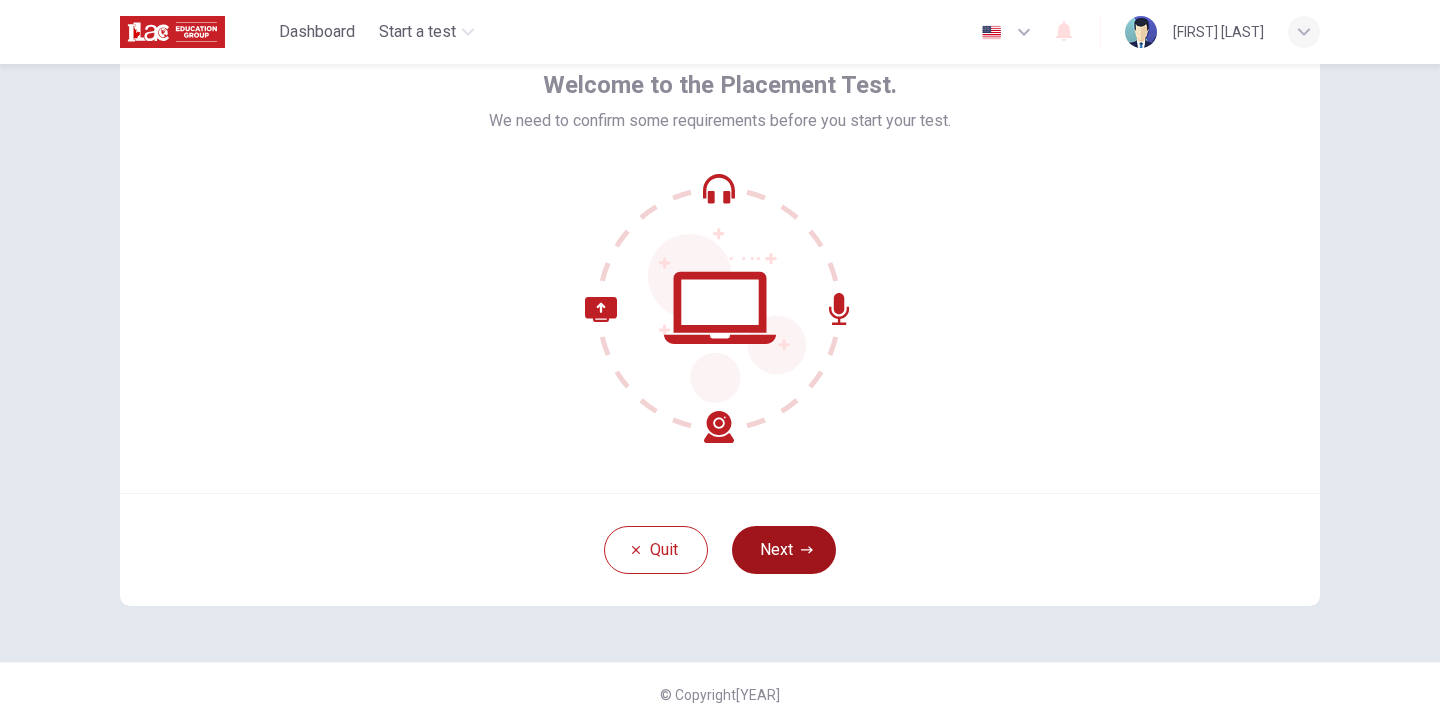 click on "Next" at bounding box center [784, 550] 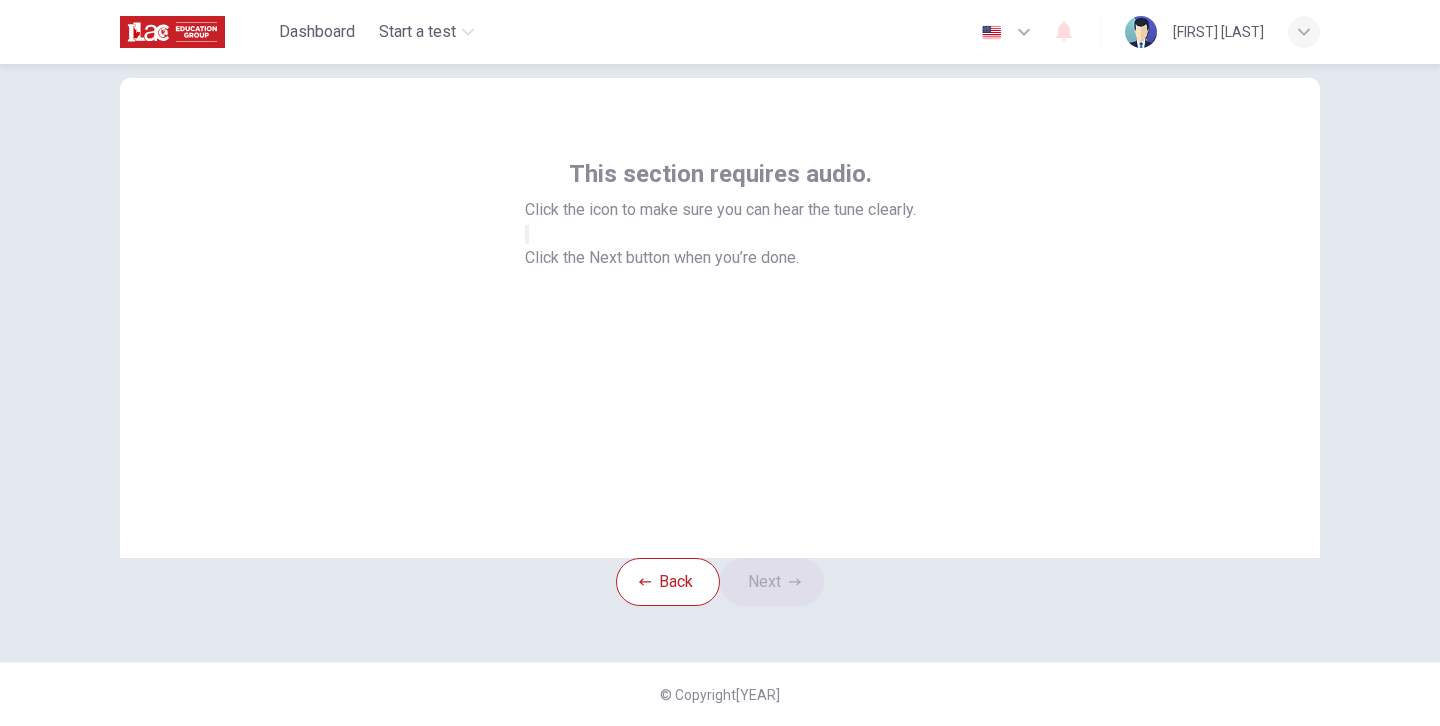 click on "Back Next" at bounding box center [720, 582] 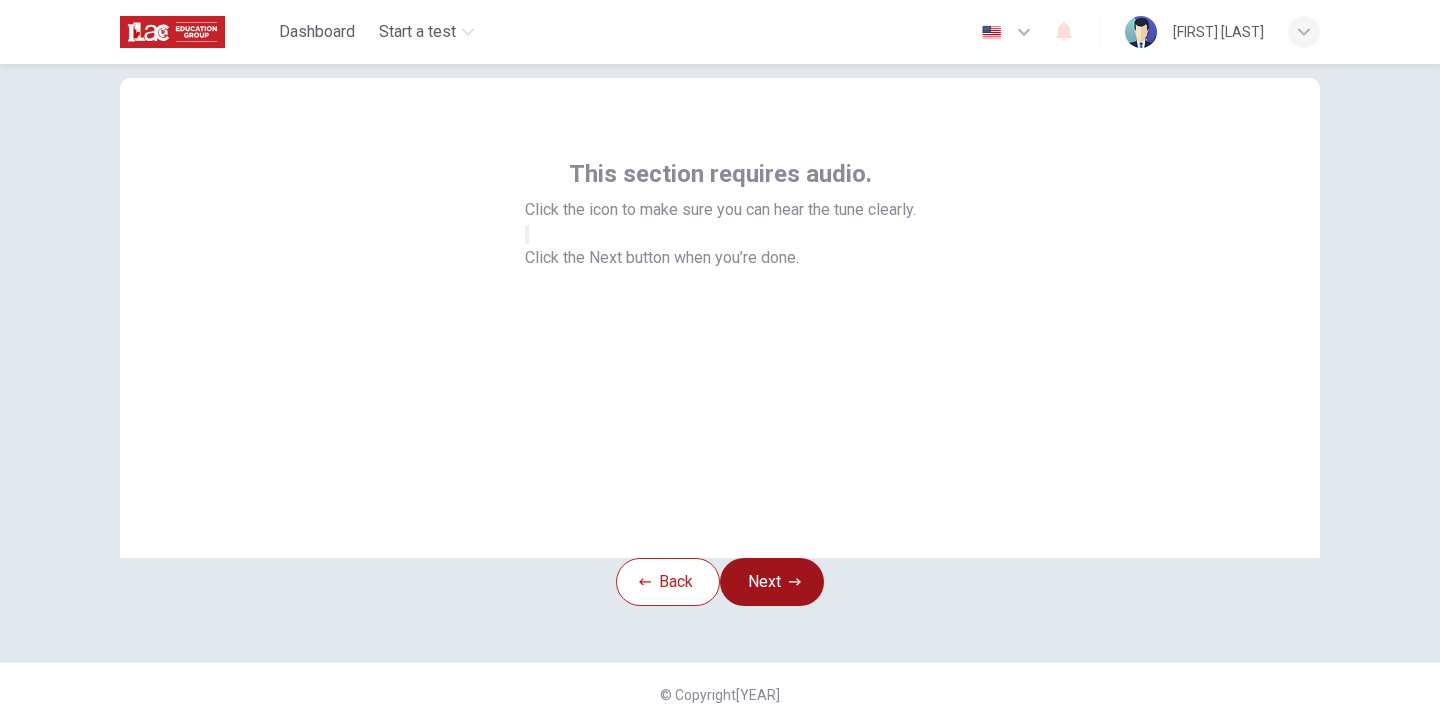 click on "Next" at bounding box center [772, 582] 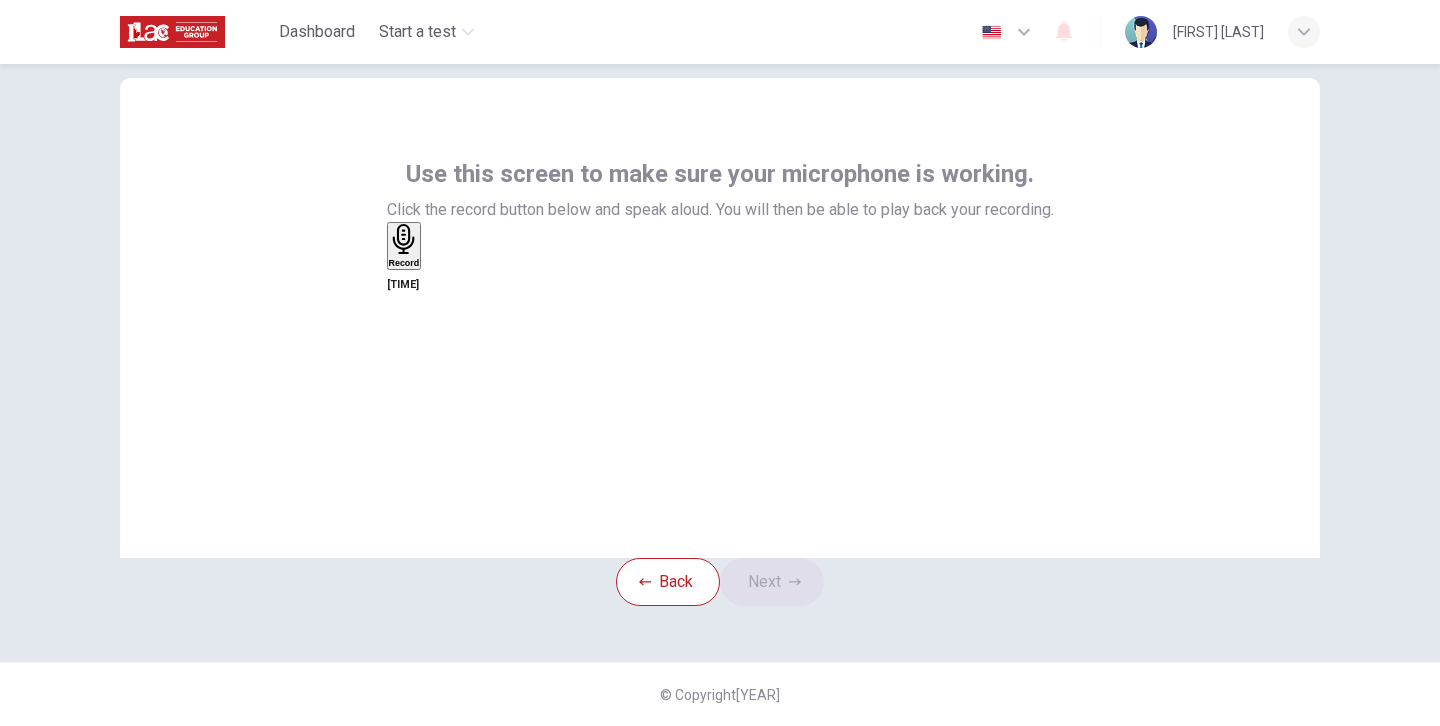 scroll, scrollTop: 79, scrollLeft: 0, axis: vertical 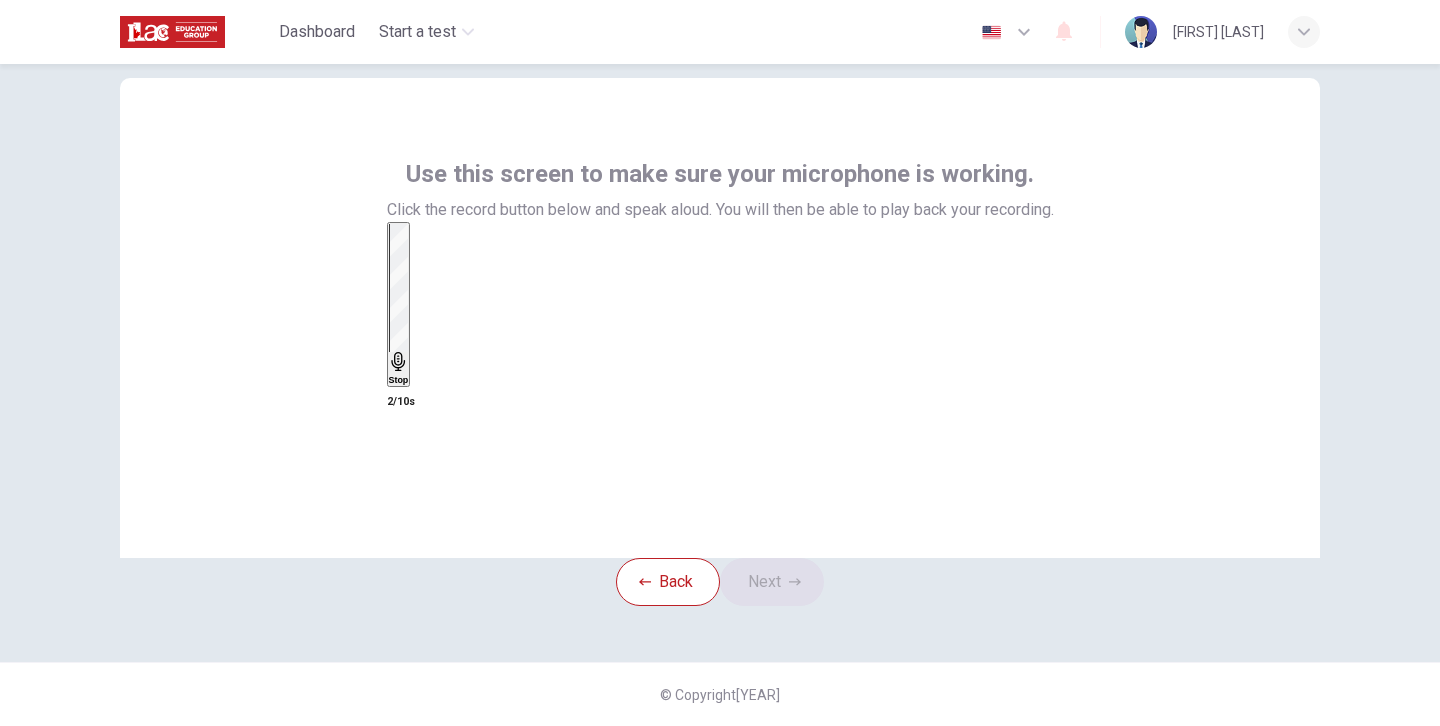 click on "Stop" at bounding box center (399, 304) 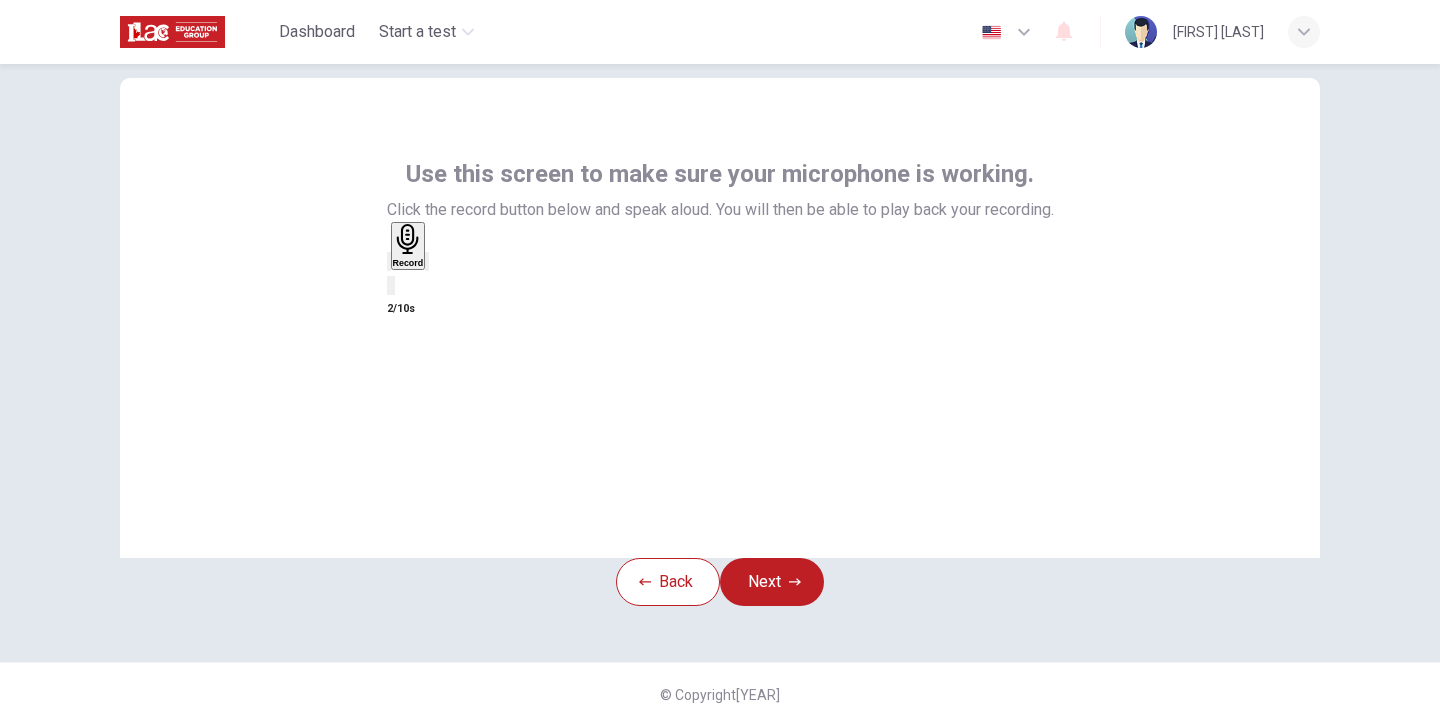 click at bounding box center [440, 278] 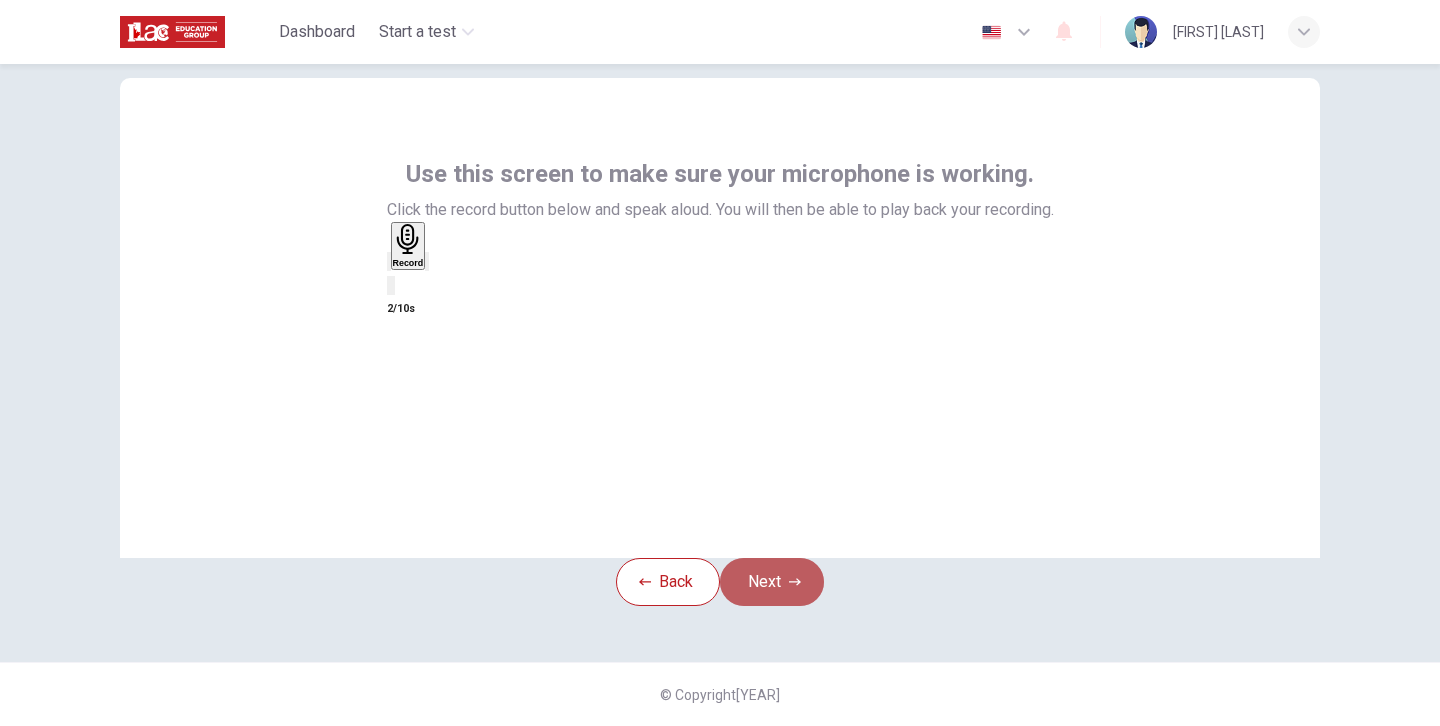 click on "Next" at bounding box center (772, 582) 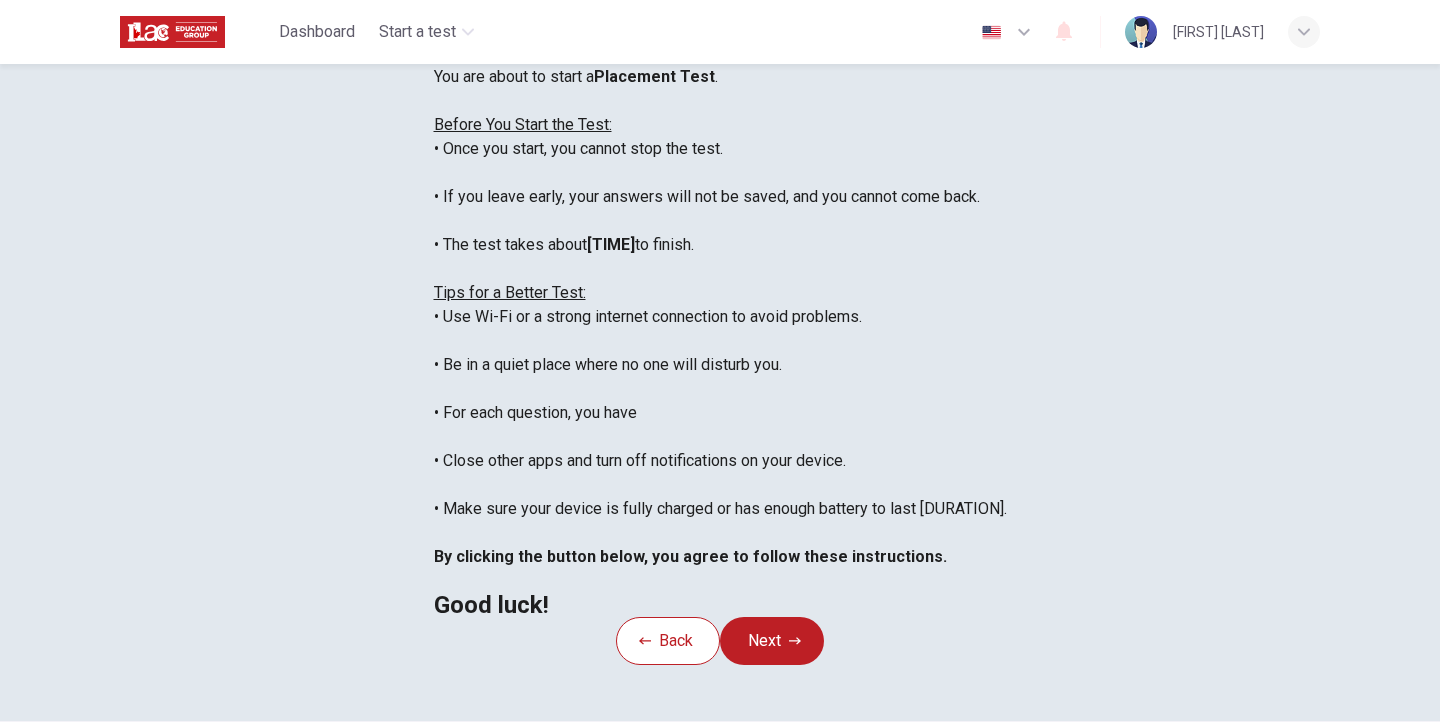 scroll, scrollTop: 23, scrollLeft: 0, axis: vertical 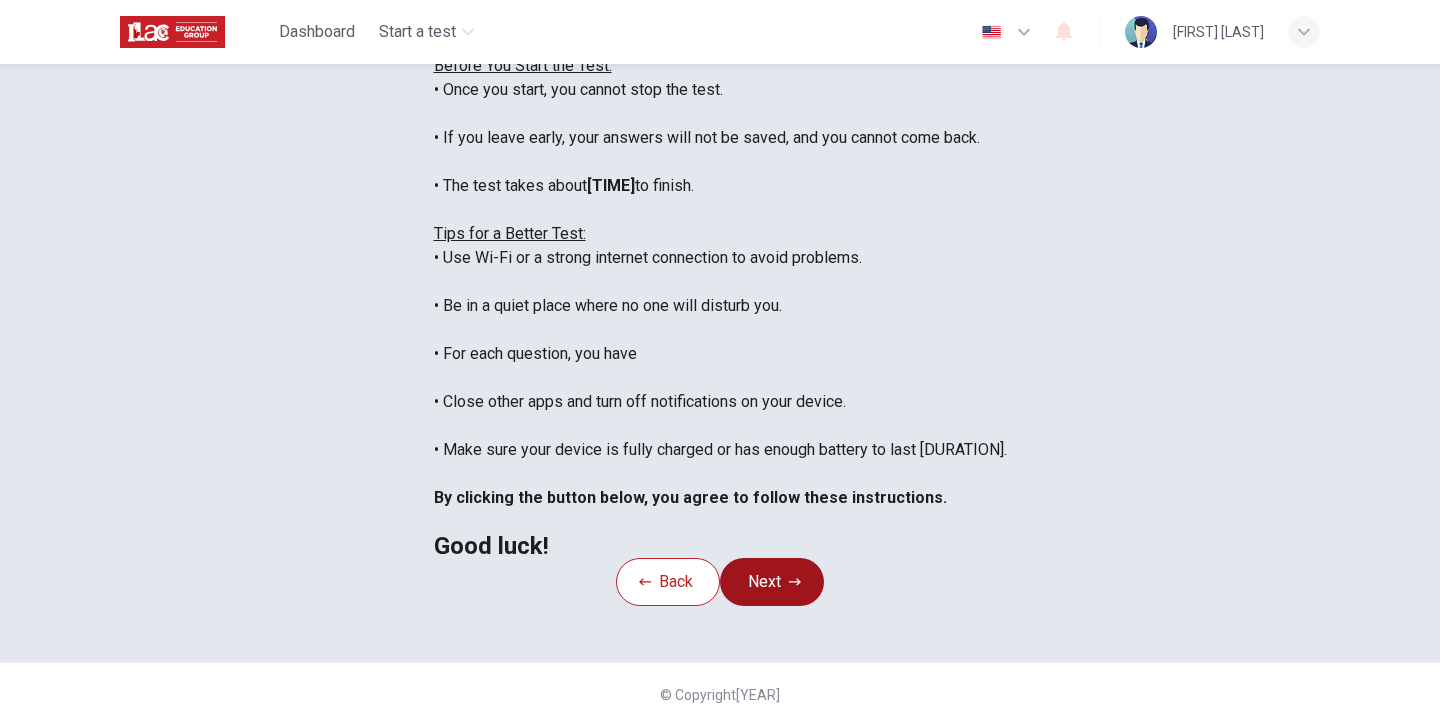 click on "Next" at bounding box center (772, 582) 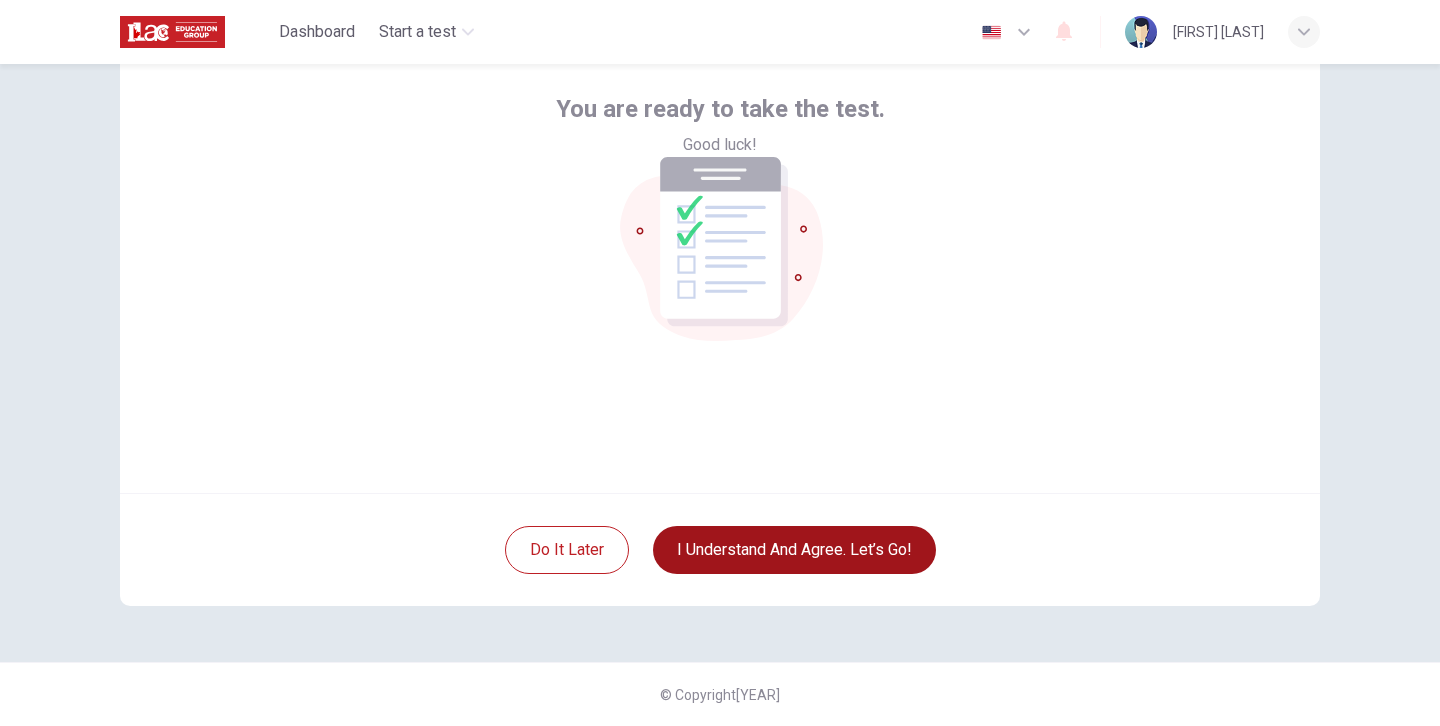 scroll, scrollTop: 107, scrollLeft: 0, axis: vertical 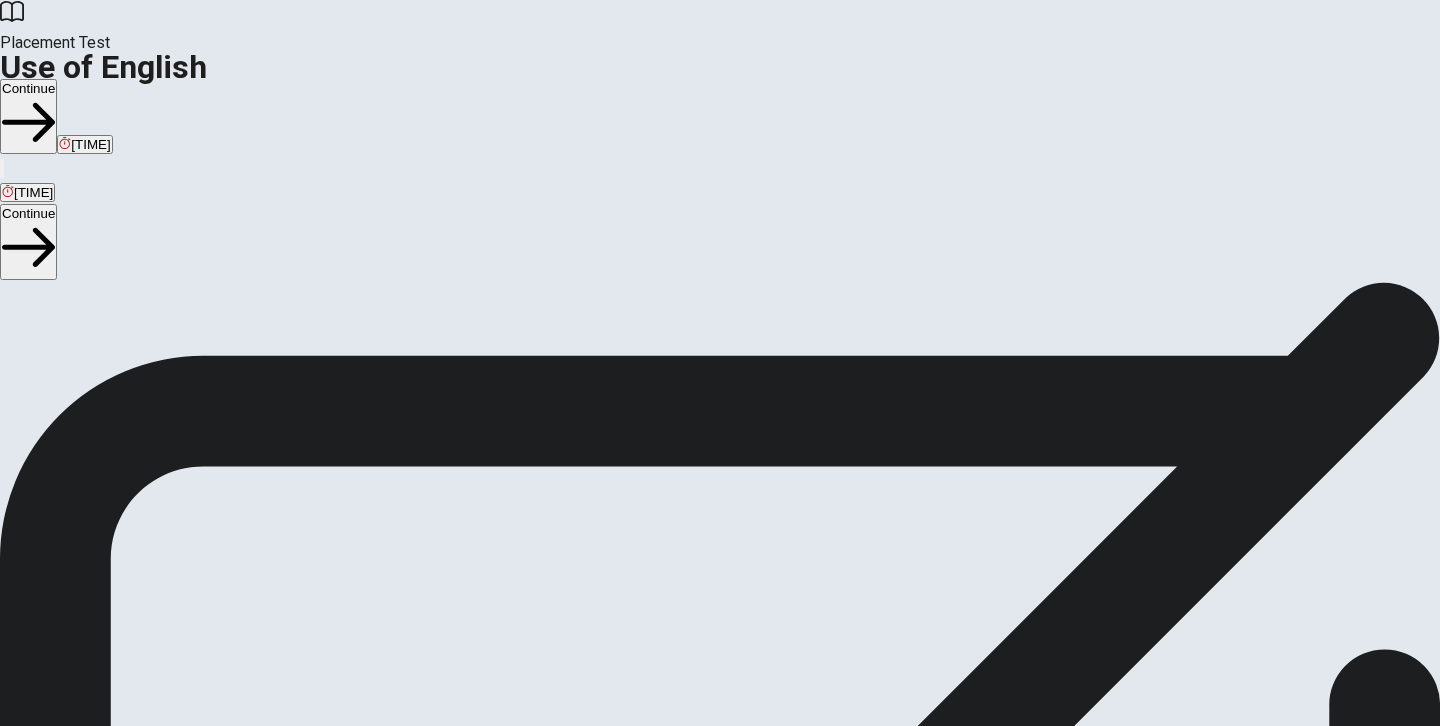 click on "Continue" at bounding box center (28, 116) 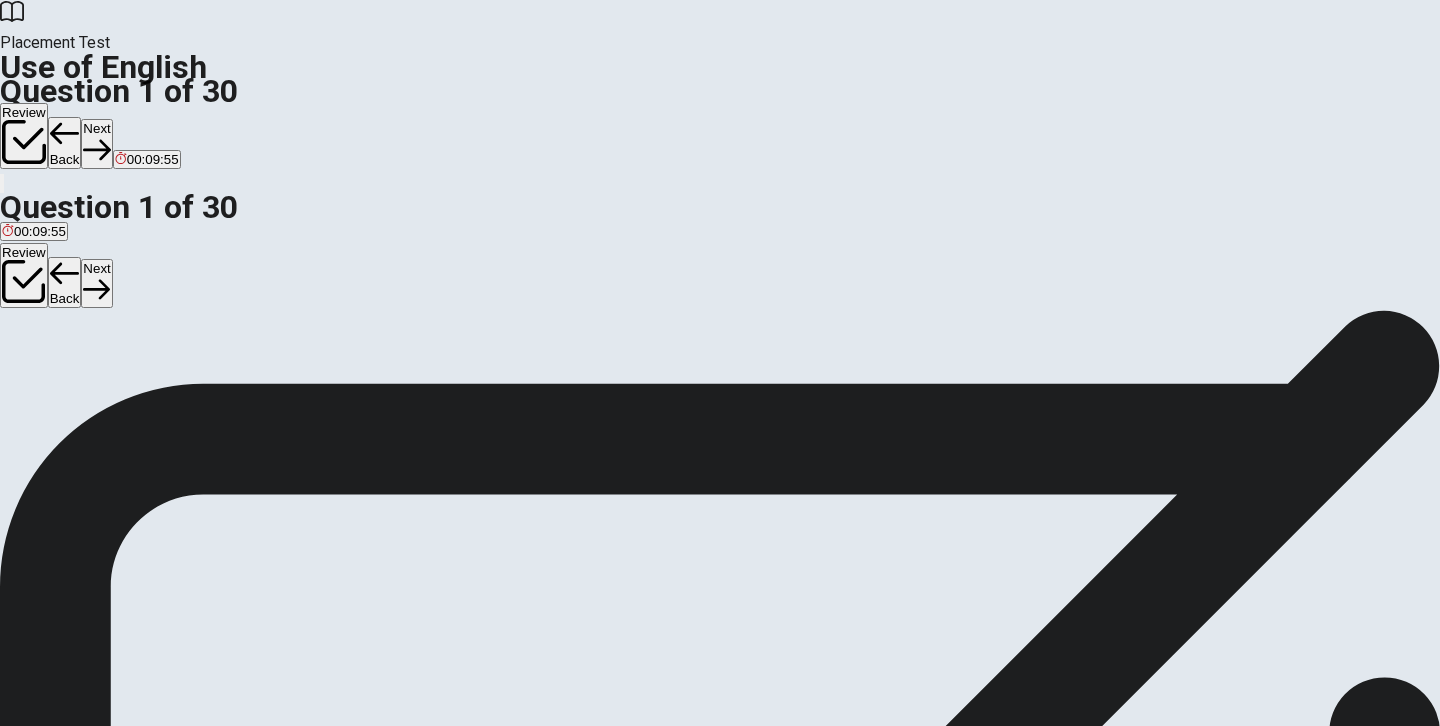 click on "B" at bounding box center [16, 309] 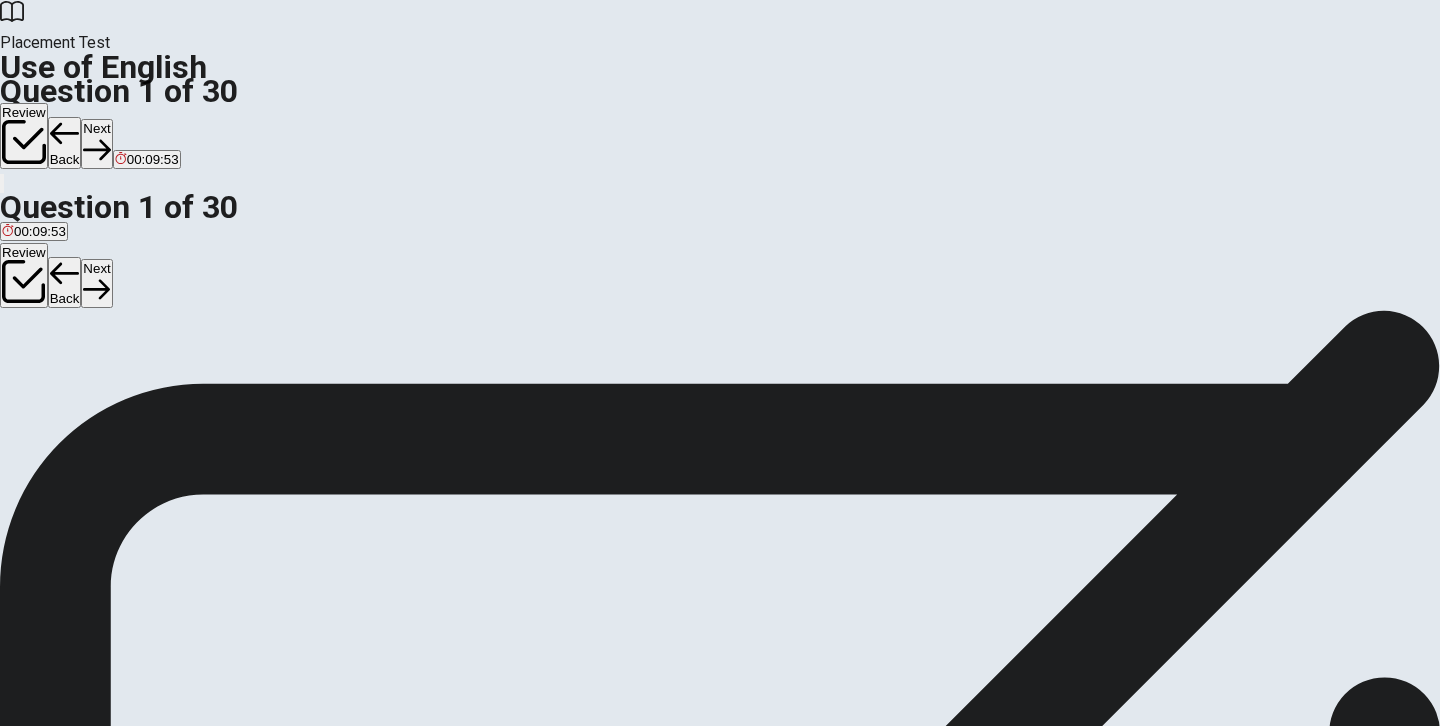 click at bounding box center [24, 142] 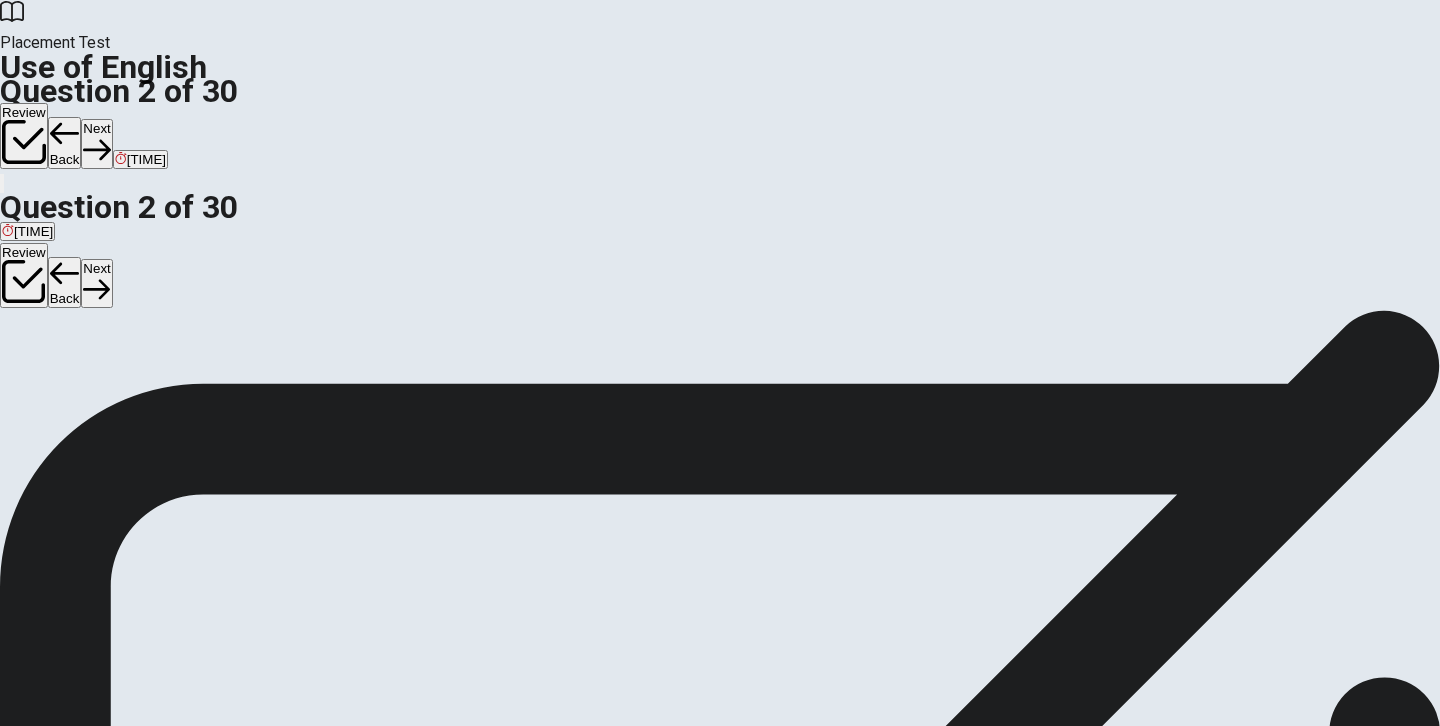 click on "B" at bounding box center (16, 309) 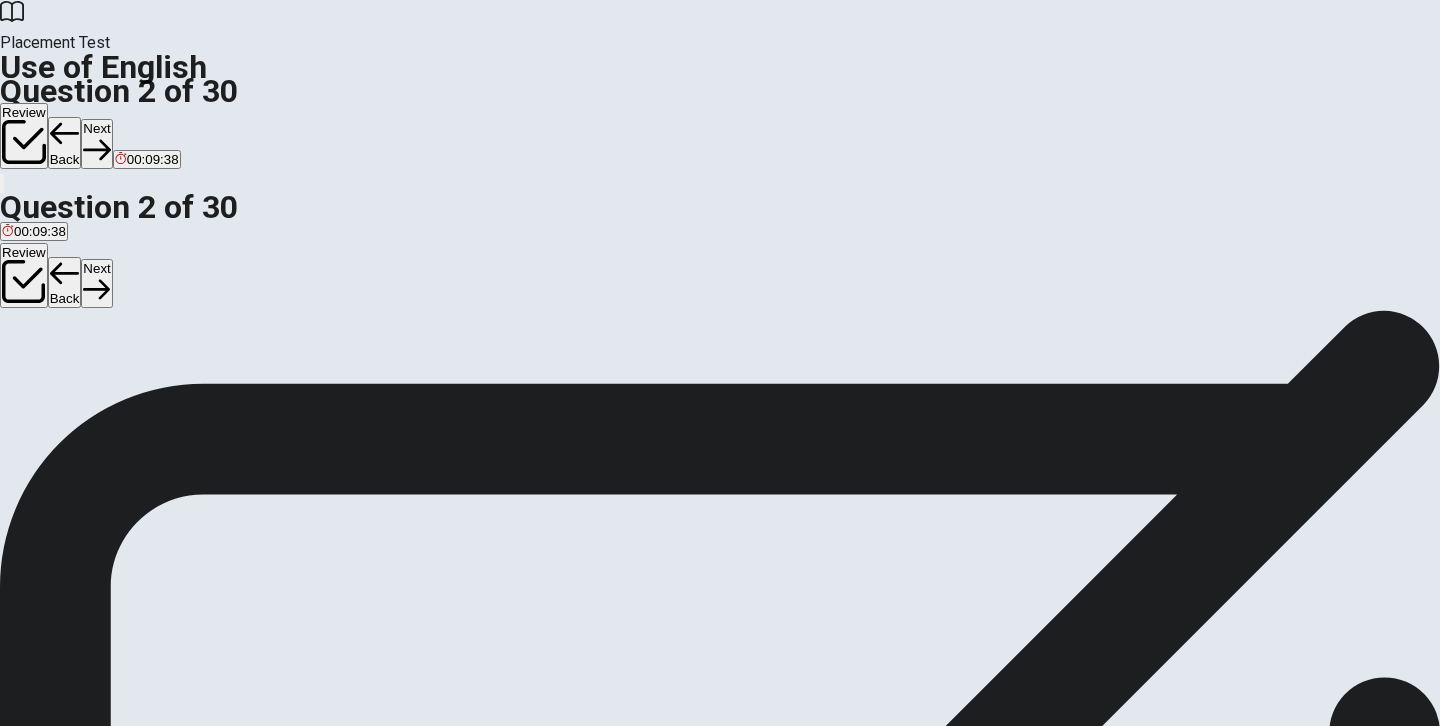 click on "Next" at bounding box center (96, 143) 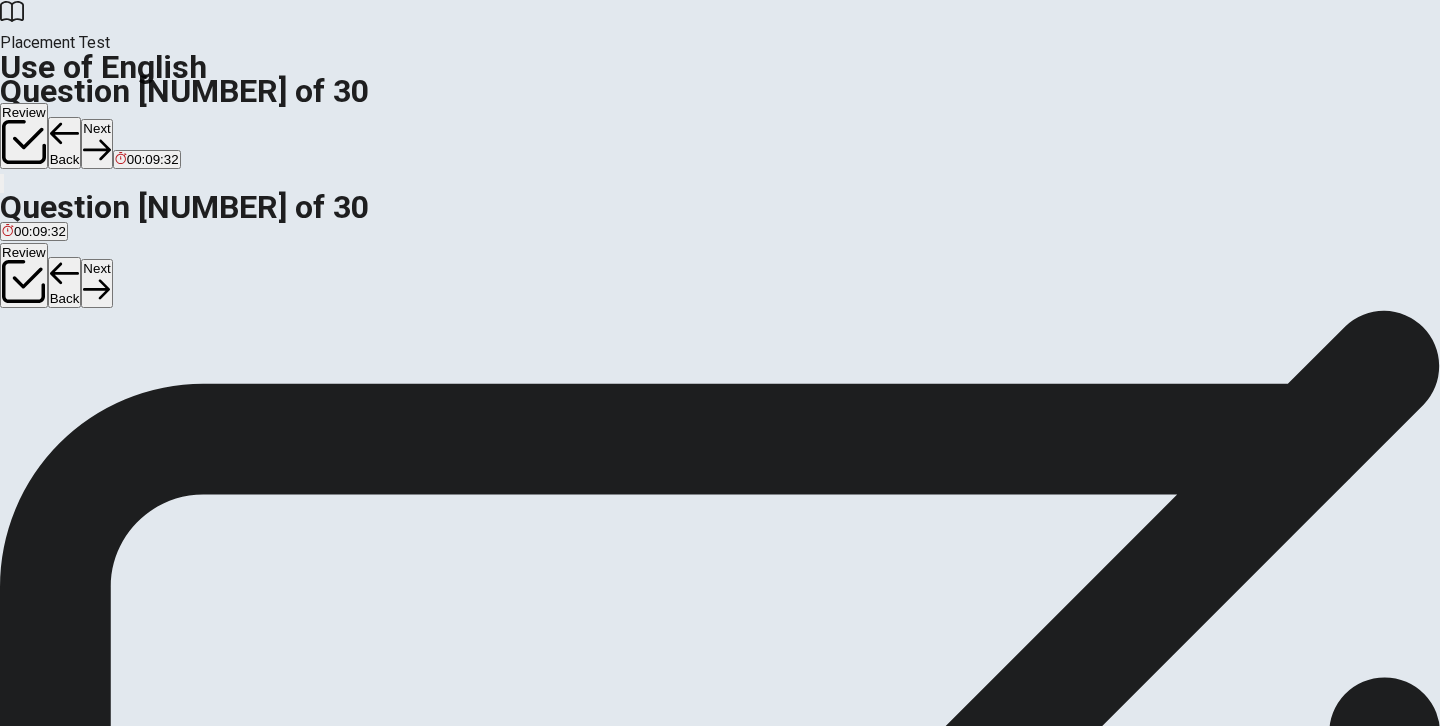 click on "A" at bounding box center (19, 309) 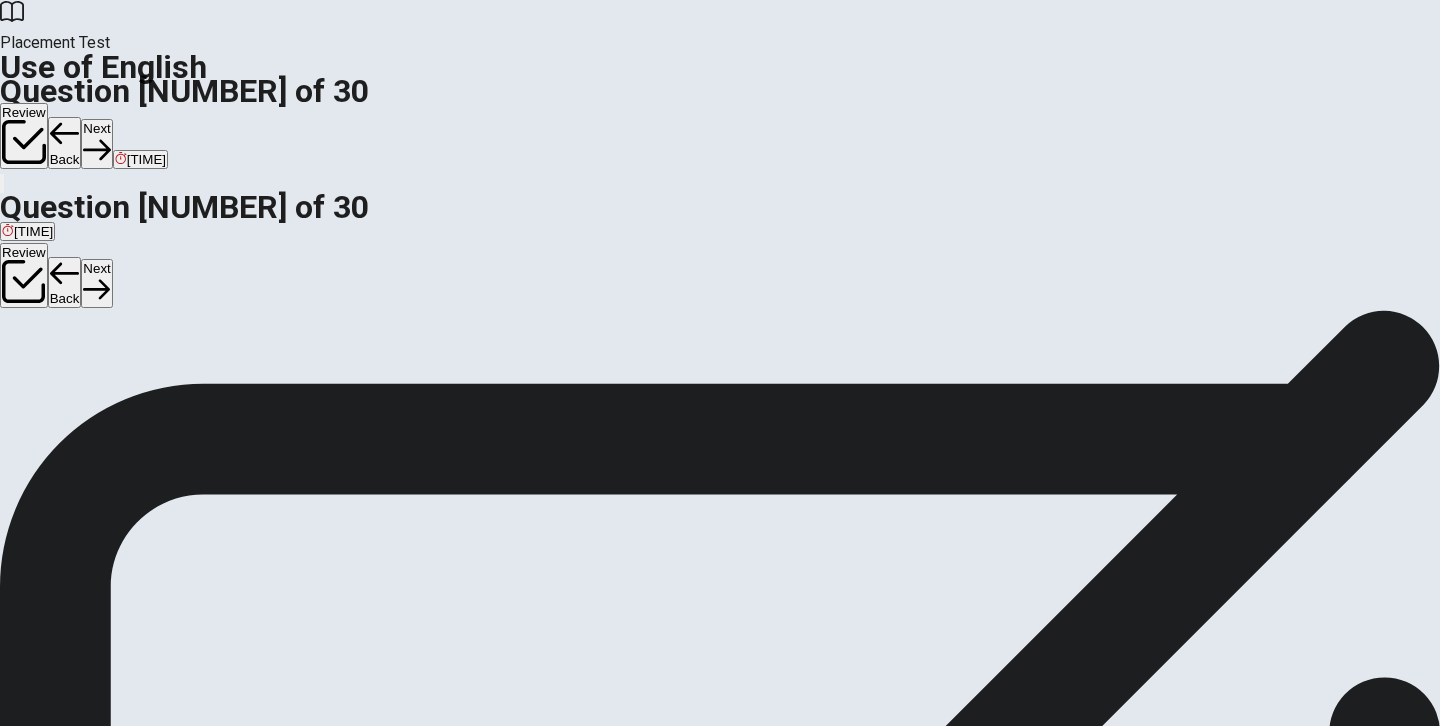 click on "Next" at bounding box center [96, 143] 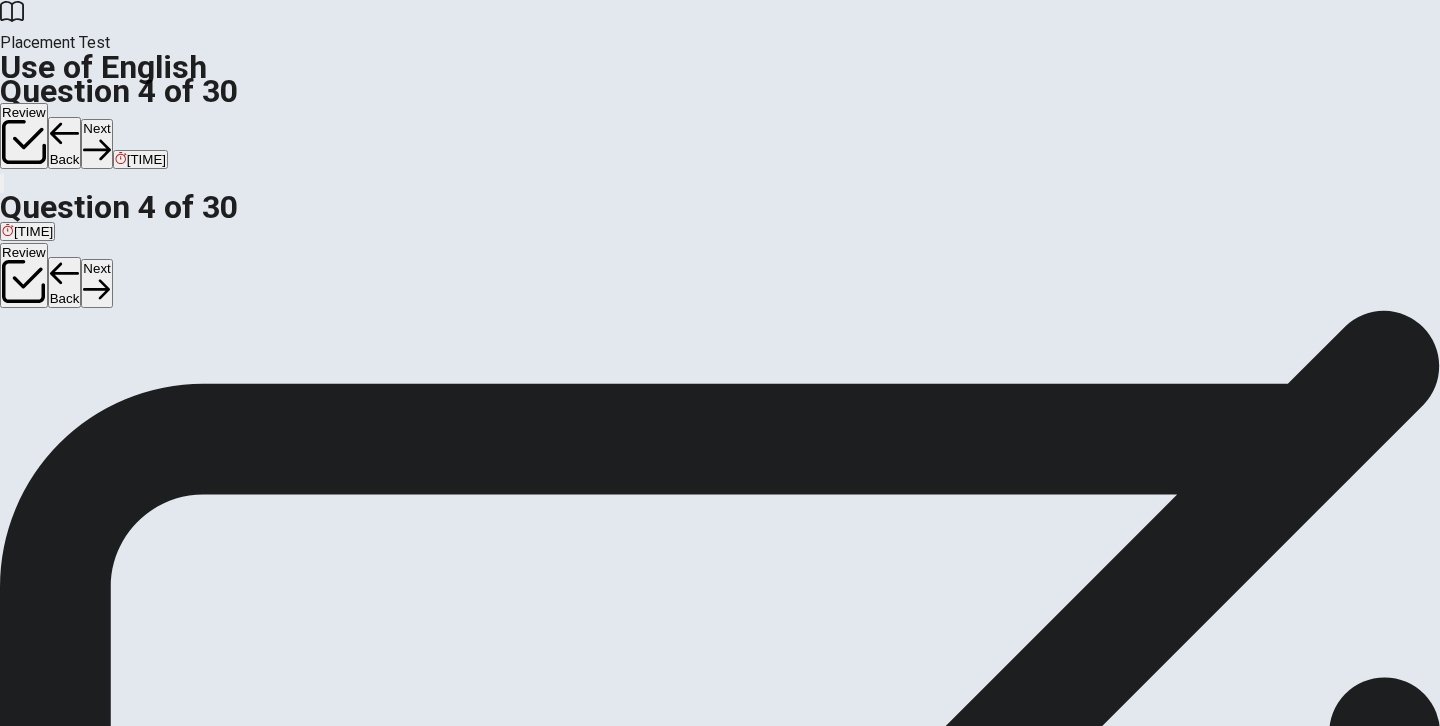 click on "A" at bounding box center (16, 309) 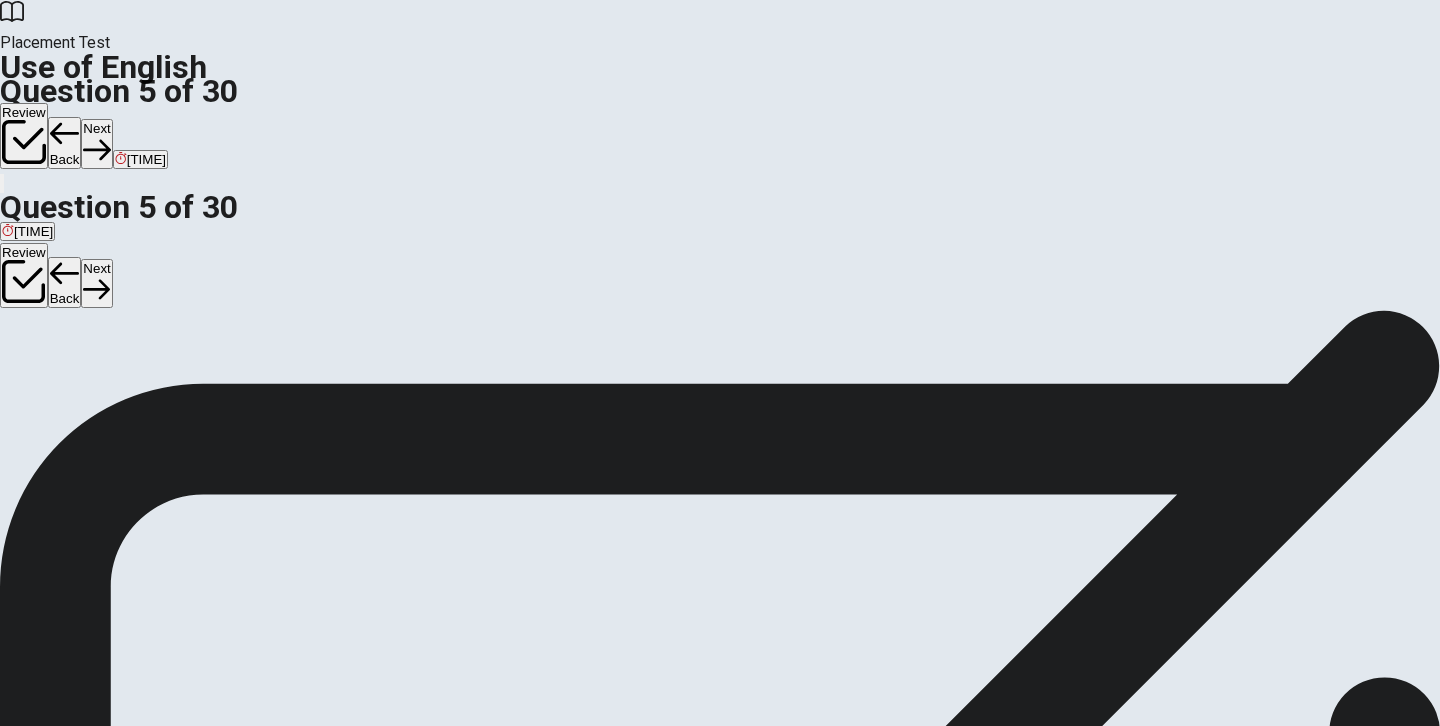 click on "B" at bounding box center (23, 309) 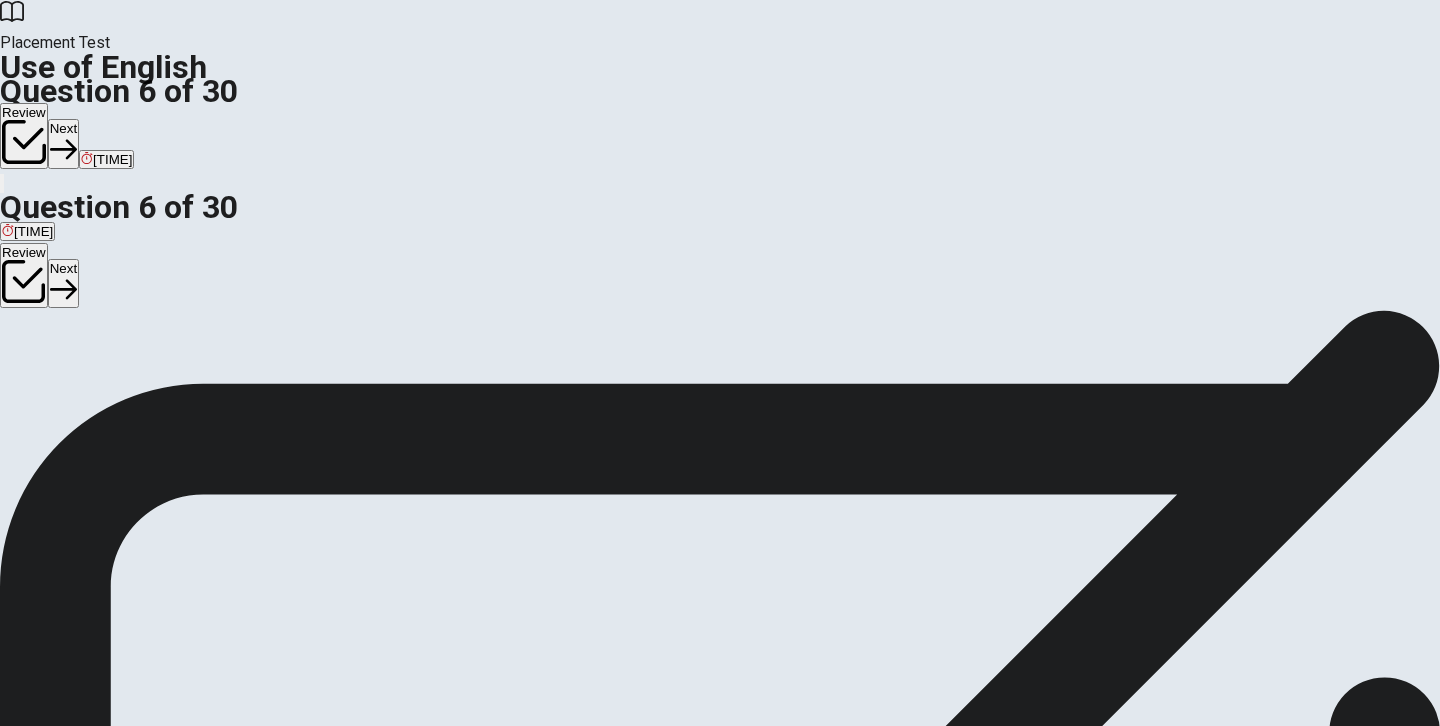 scroll, scrollTop: 29, scrollLeft: 0, axis: vertical 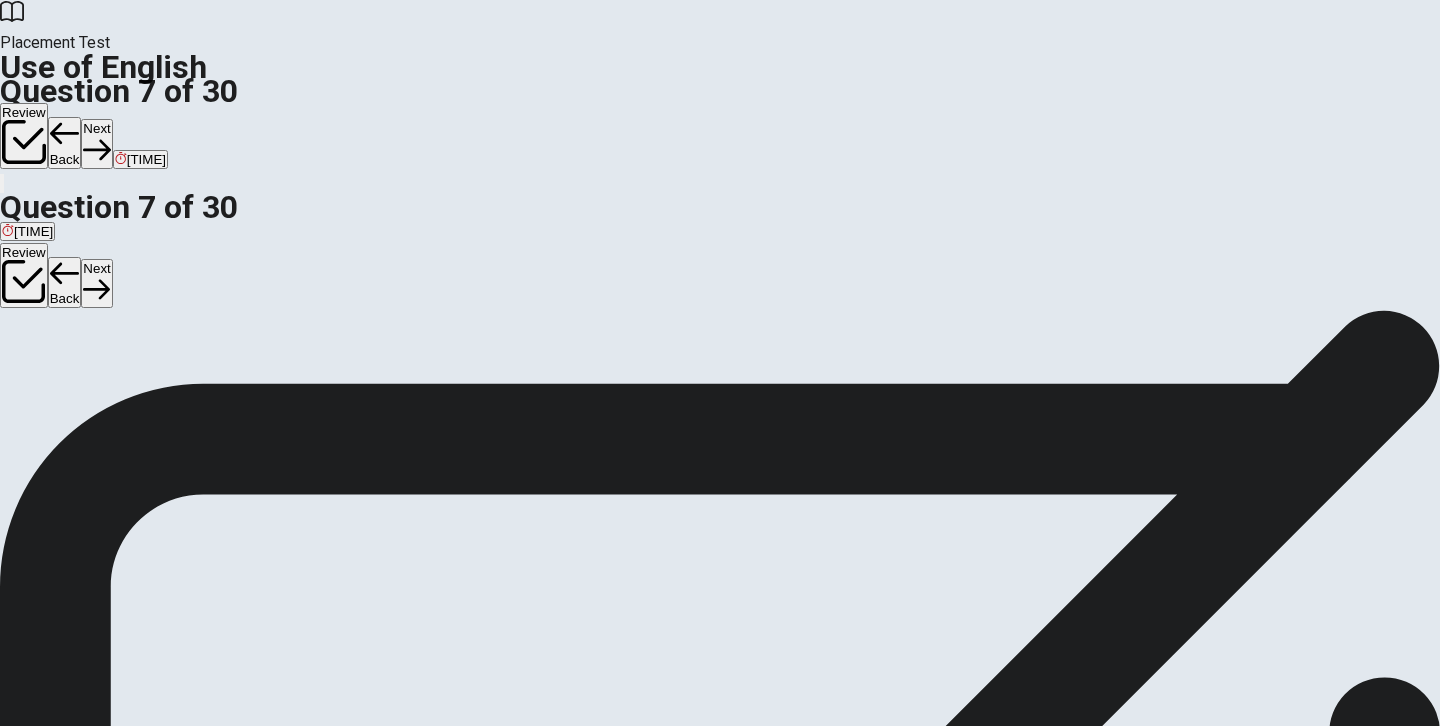 click on "D" at bounding box center (29, 338) 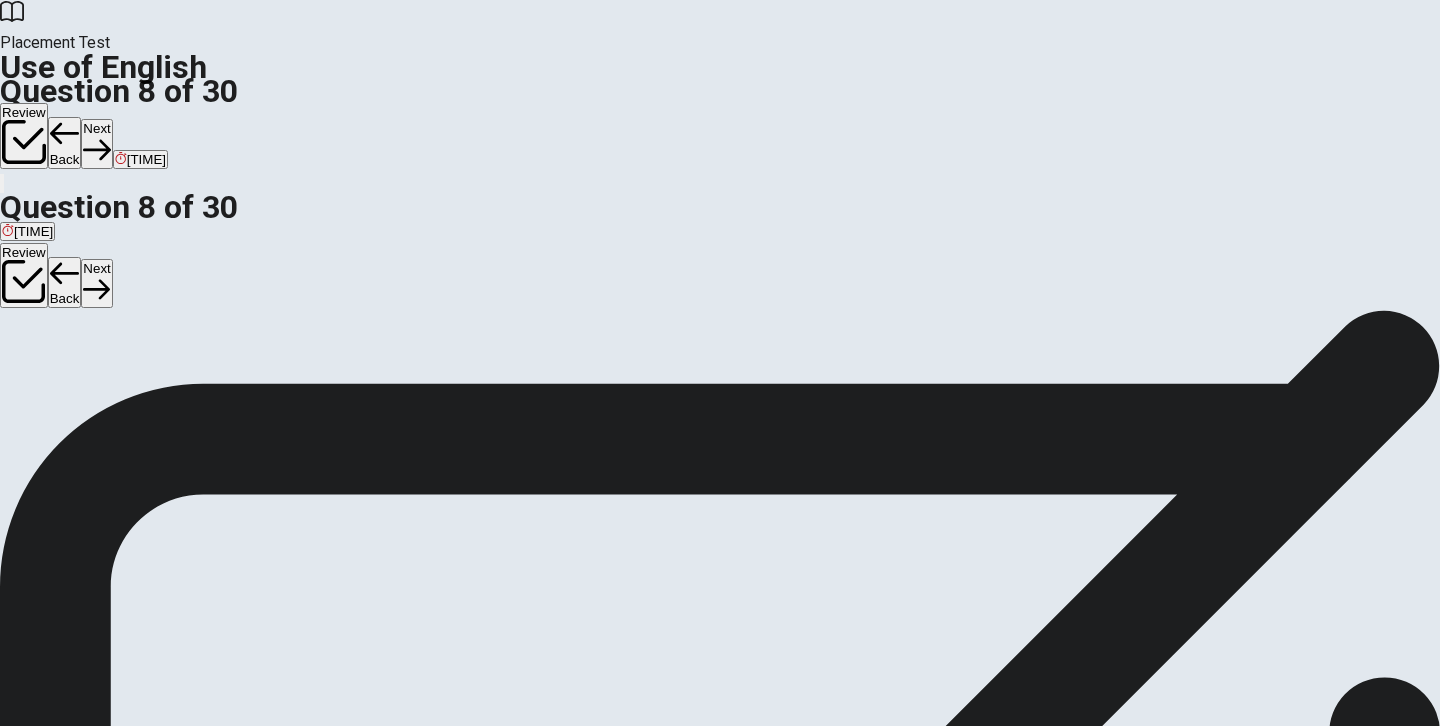 click on "A" at bounding box center (20, 338) 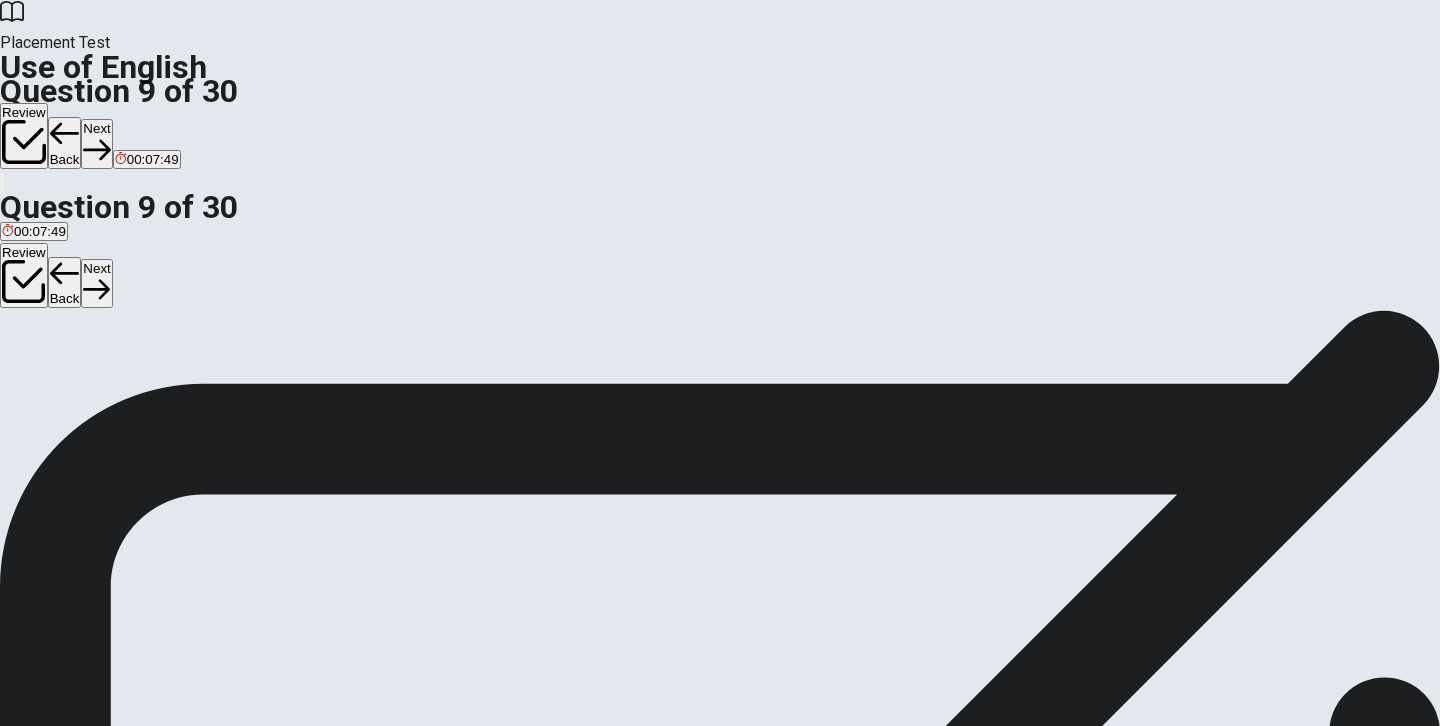 click on "C" at bounding box center [13, 338] 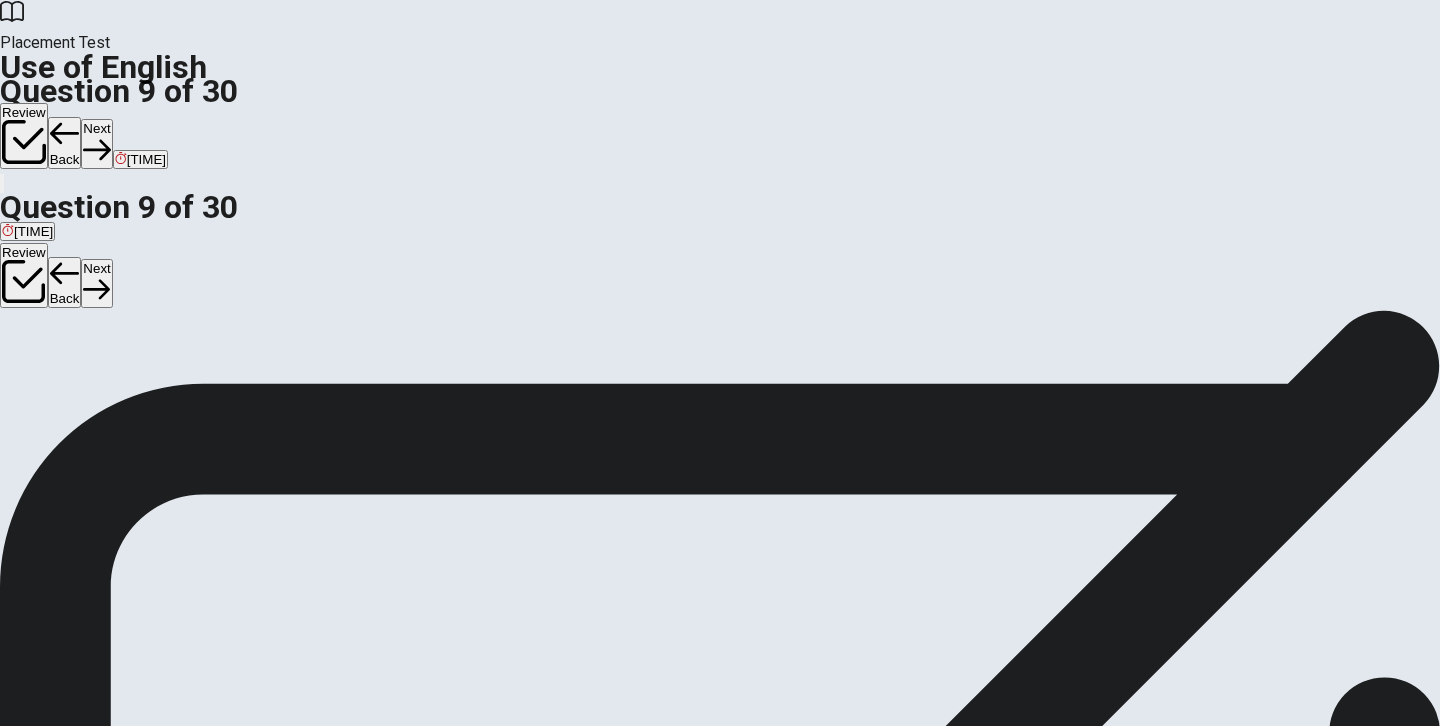 click on "Next" at bounding box center (96, 143) 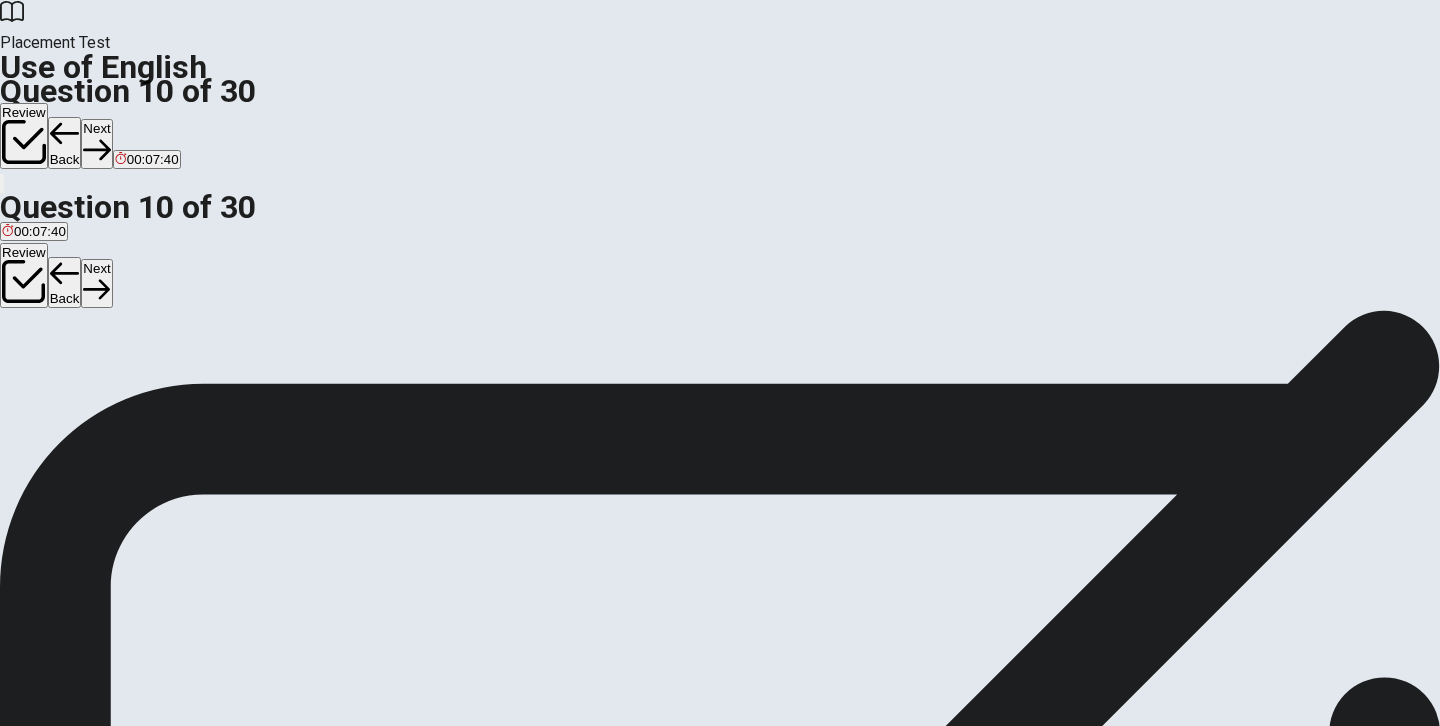 click on "B" at bounding box center (27, 338) 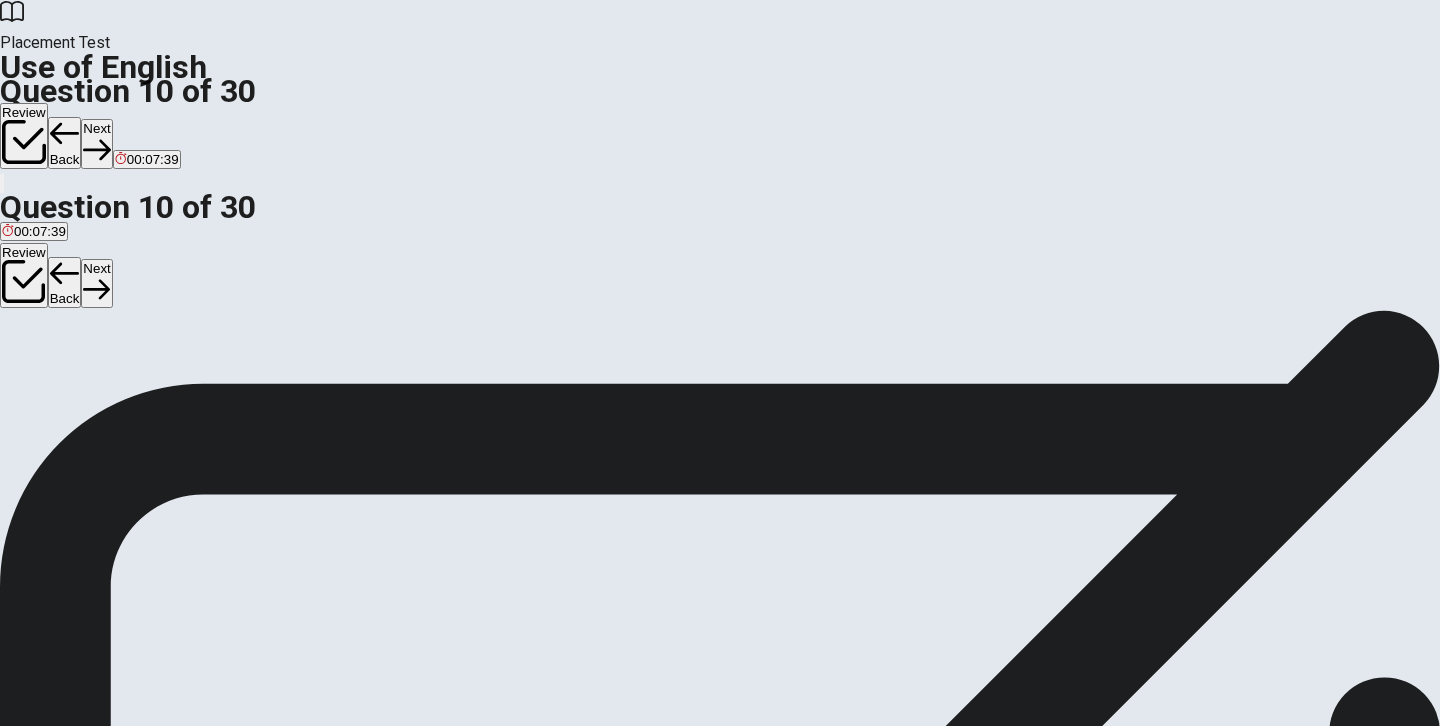 click on "Next" at bounding box center (96, 143) 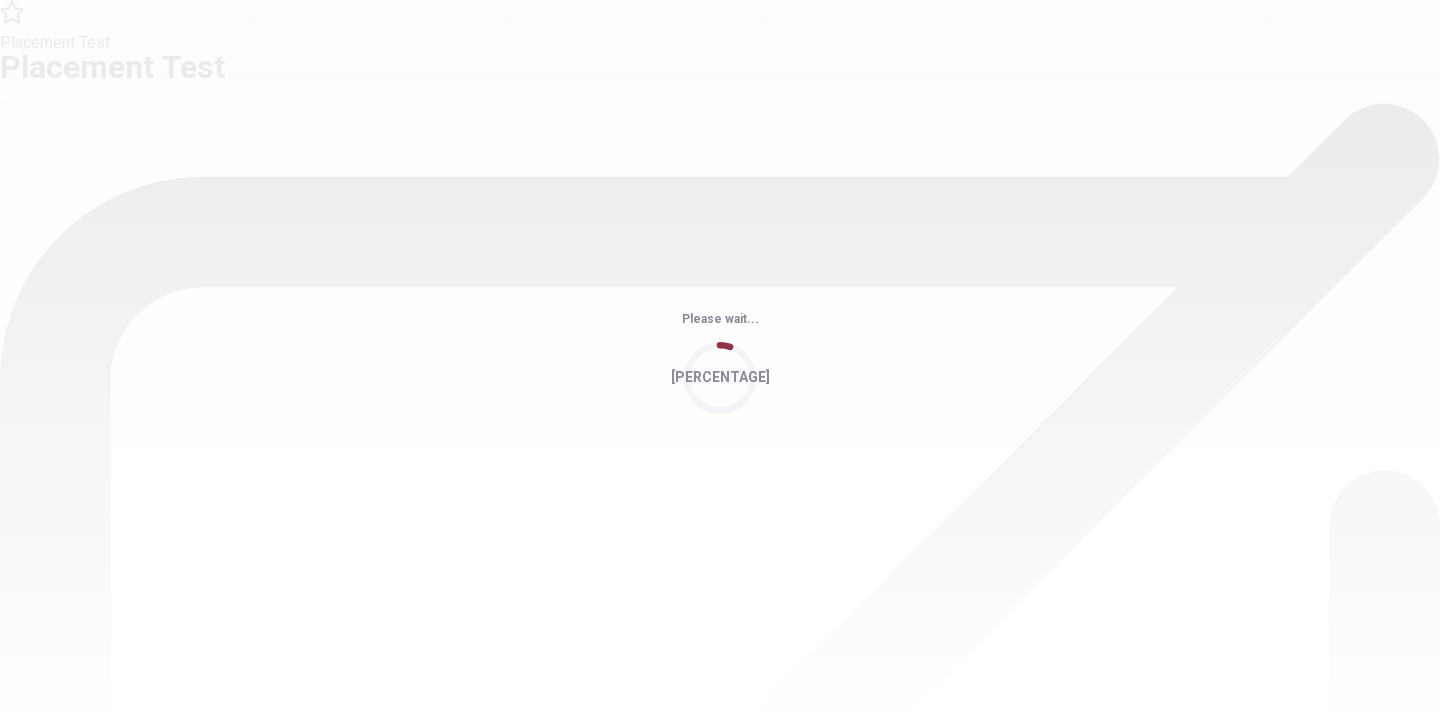 scroll, scrollTop: 0, scrollLeft: 0, axis: both 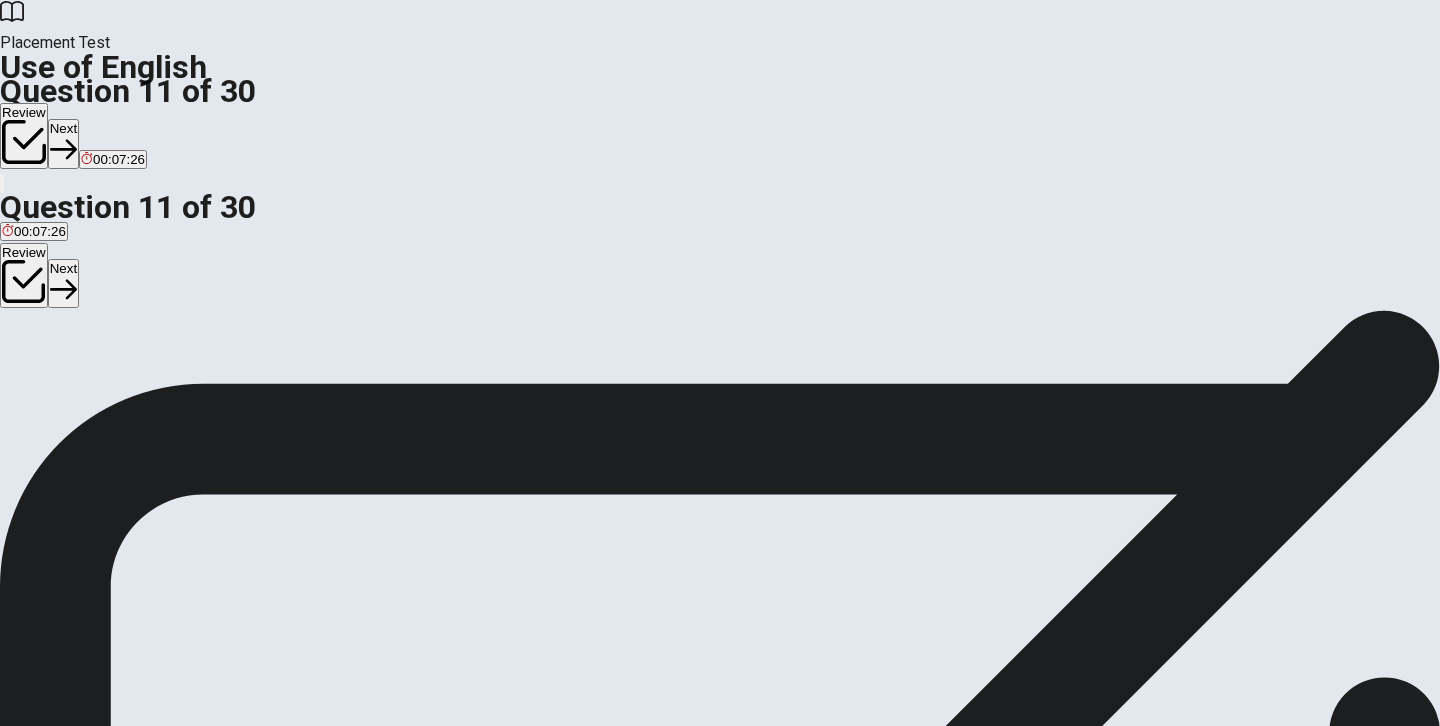 click on "A" at bounding box center [49, 367] 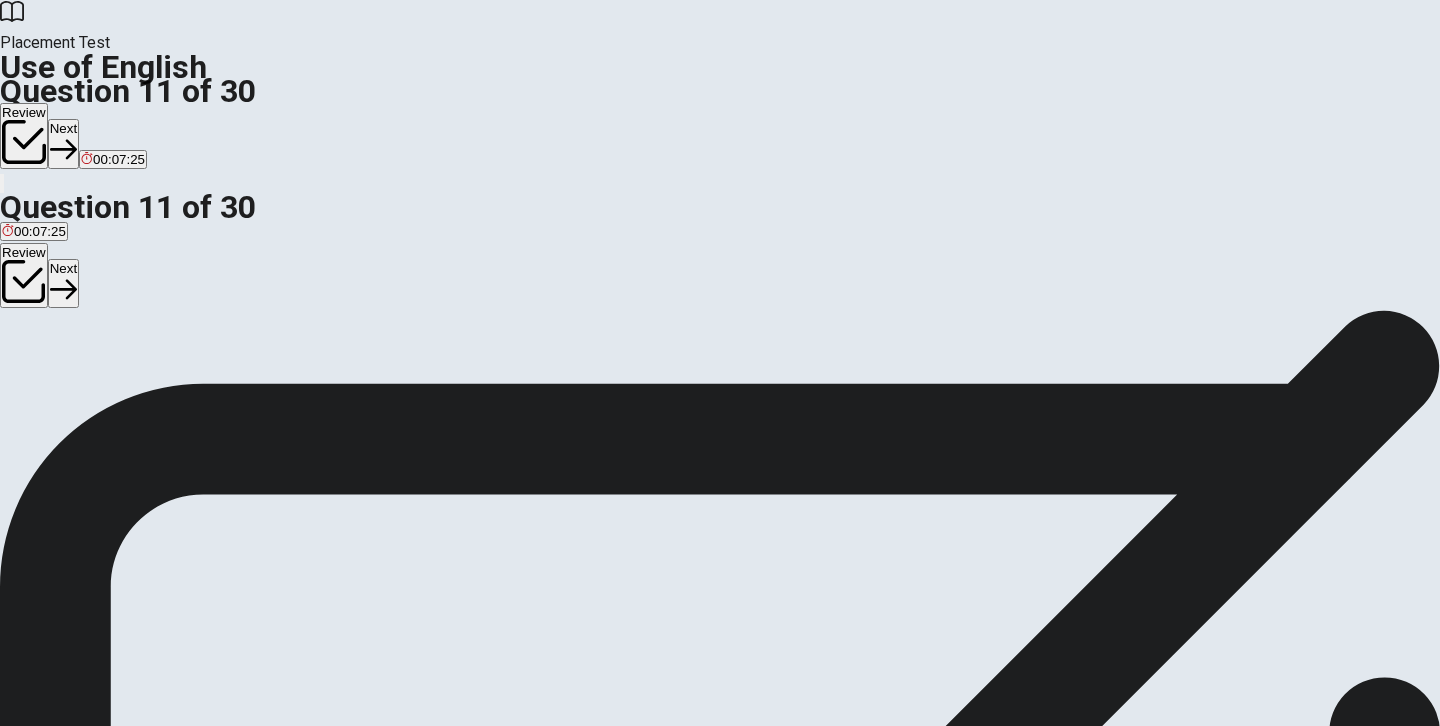 click on "Next" at bounding box center [63, 143] 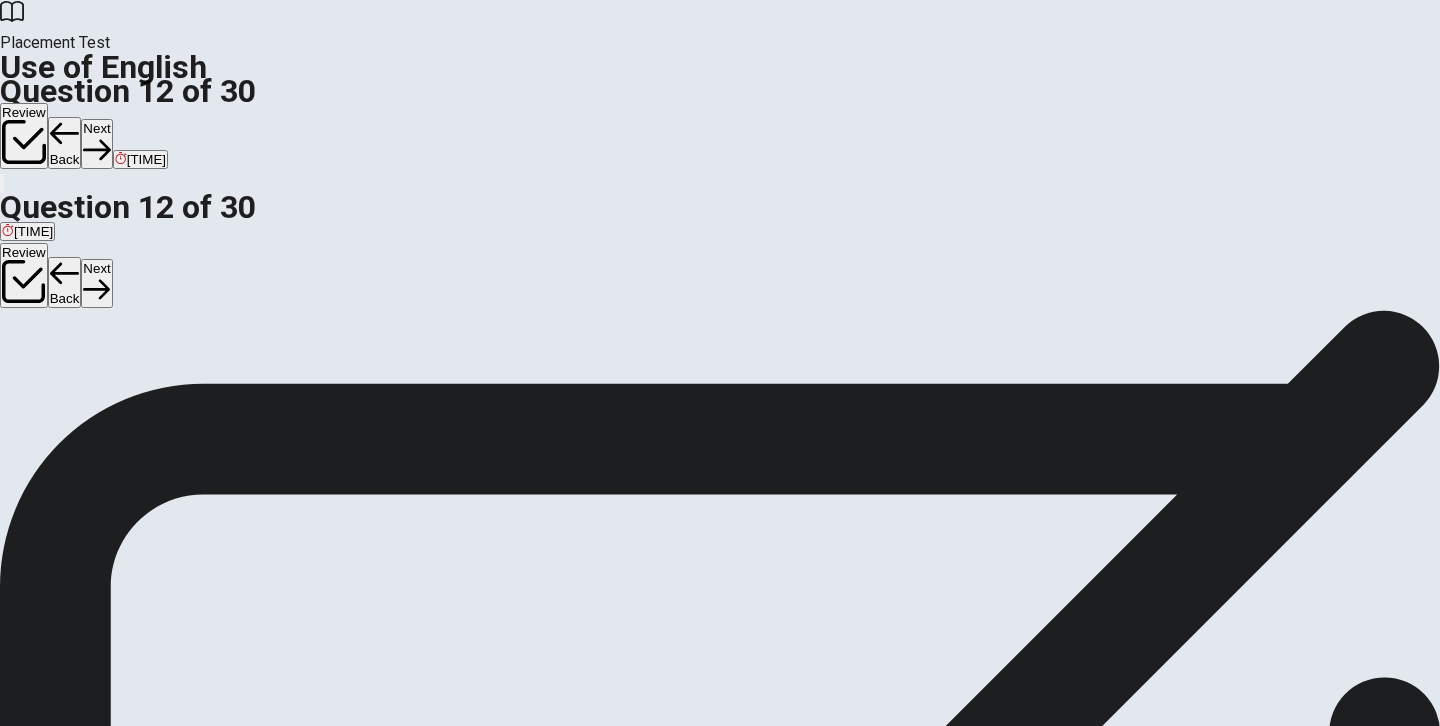 click on "A" at bounding box center [37, 367] 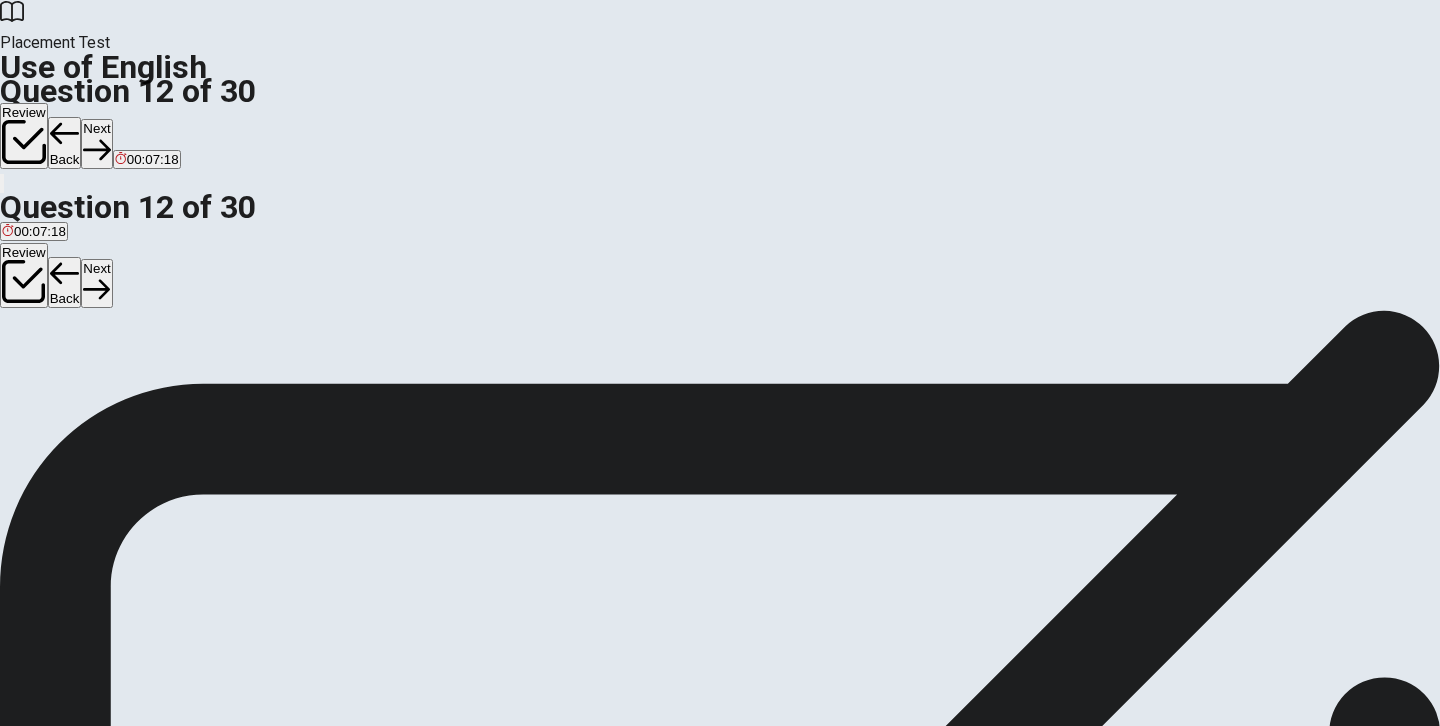 click on "Next" at bounding box center [96, 143] 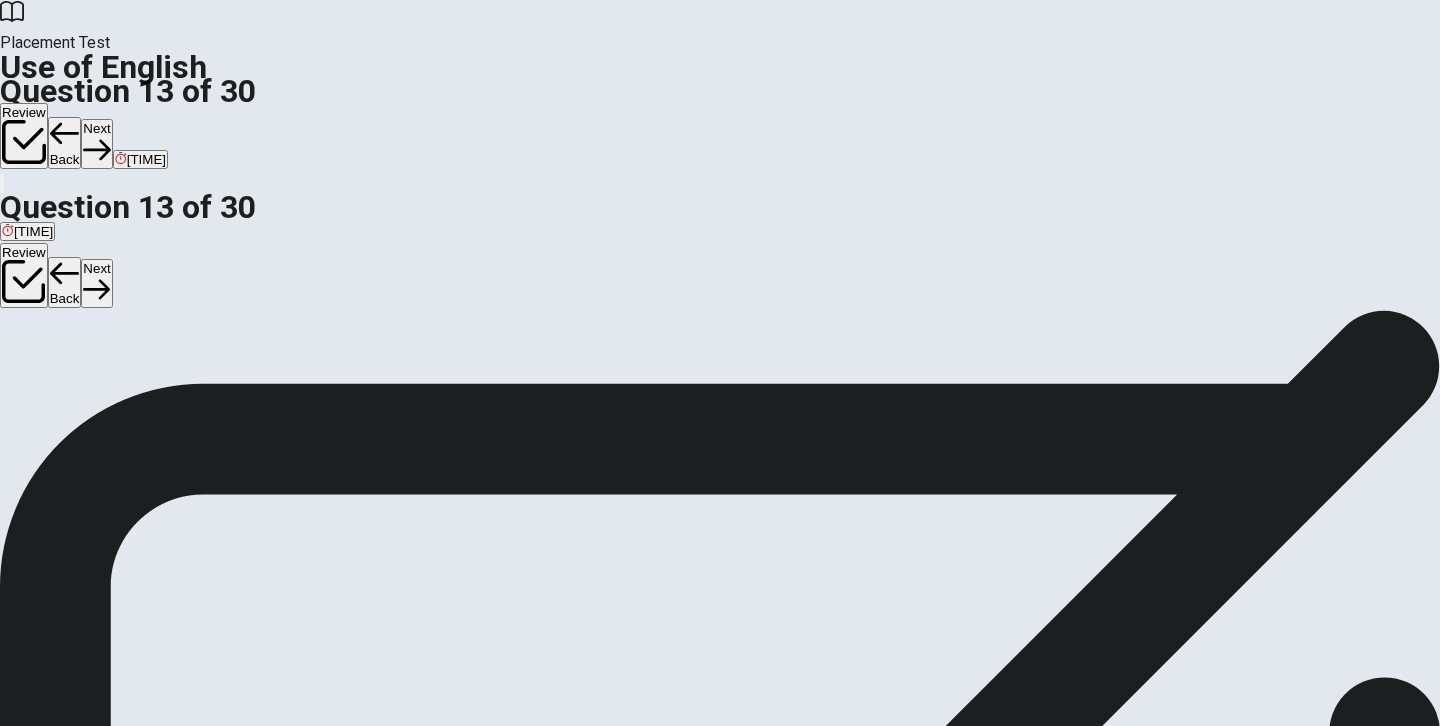 click on "C" at bounding box center (27, 367) 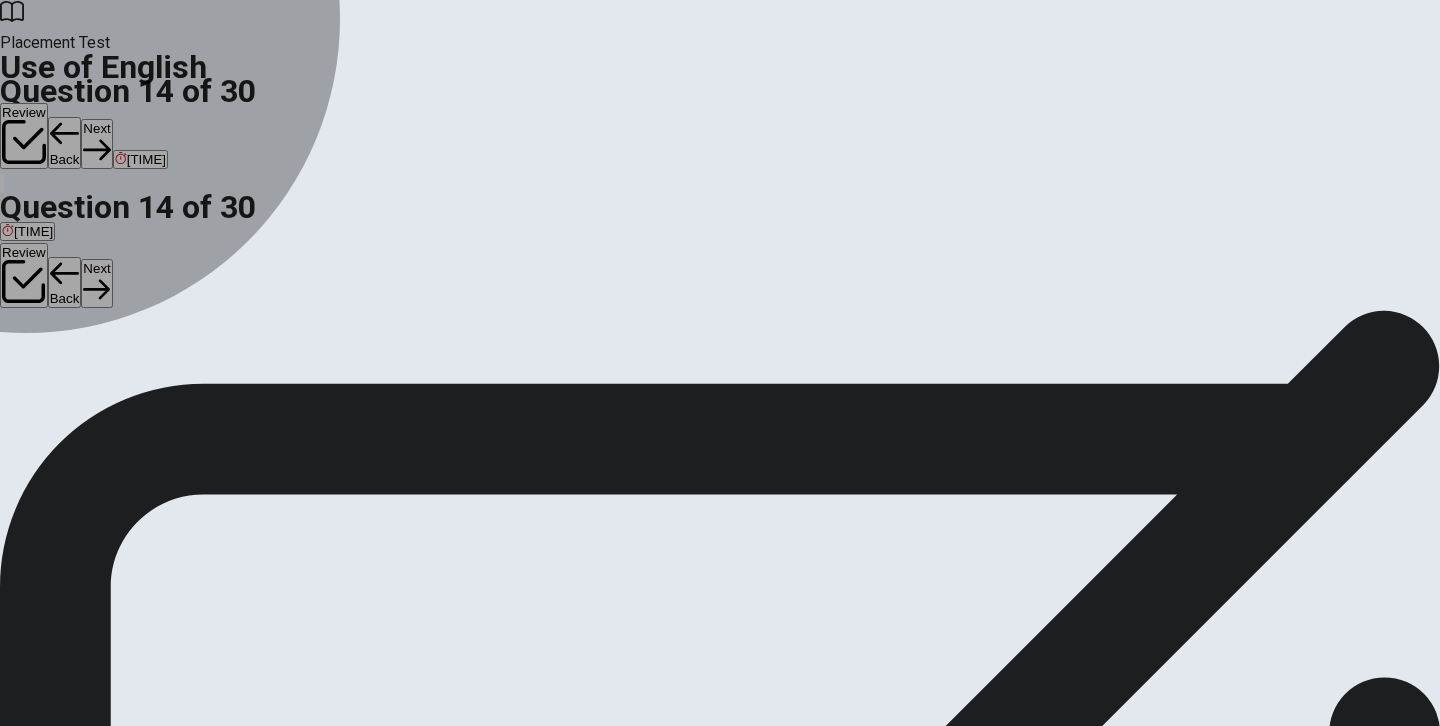 click on "A" at bounding box center (6, 367) 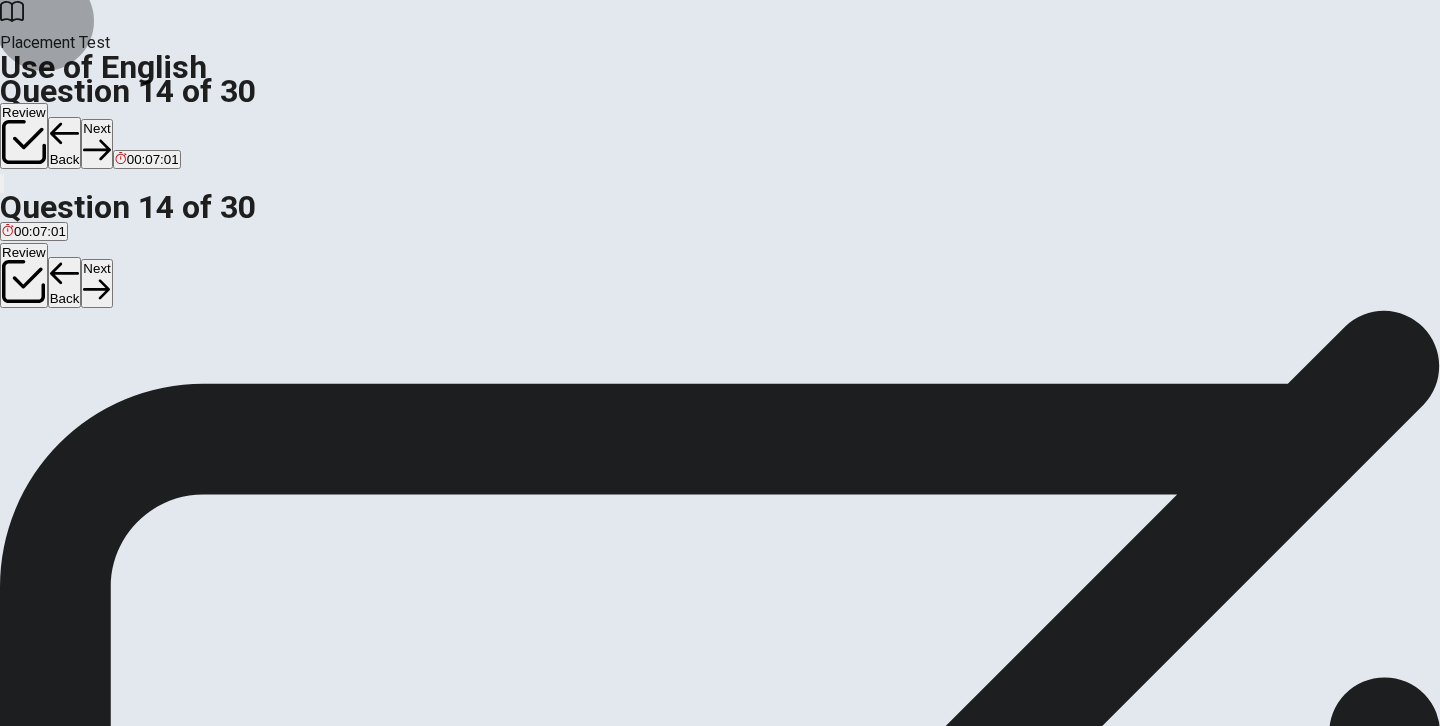 click on "Next" at bounding box center (96, 143) 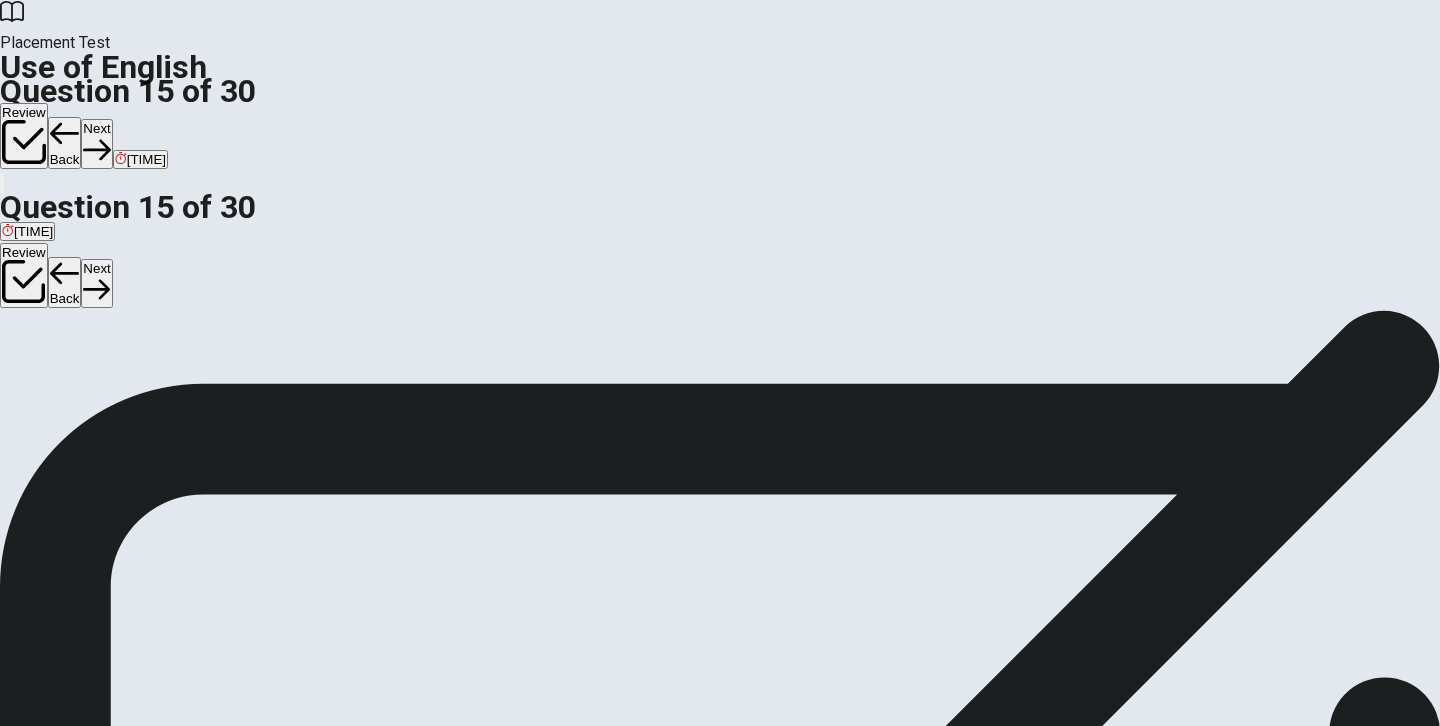 click on "B" at bounding box center [19, 367] 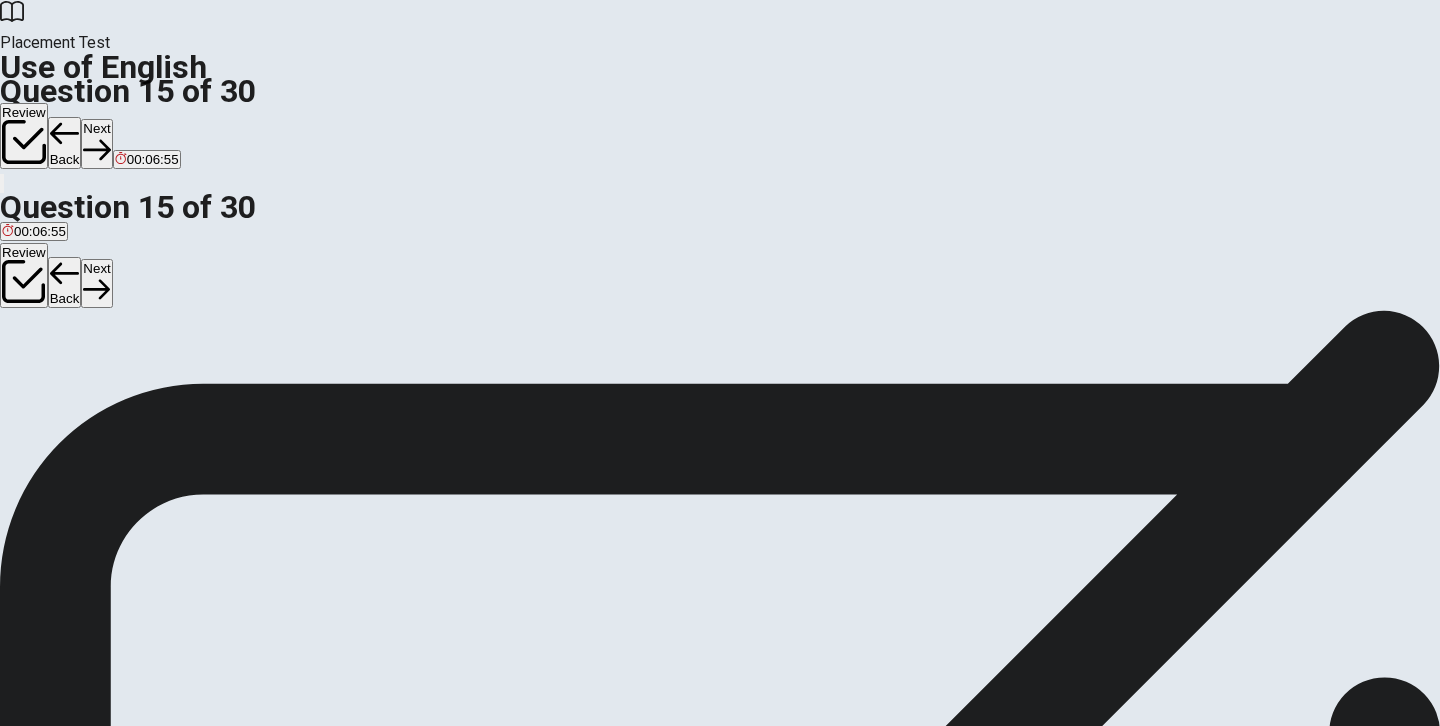 click on "Next" at bounding box center (96, 143) 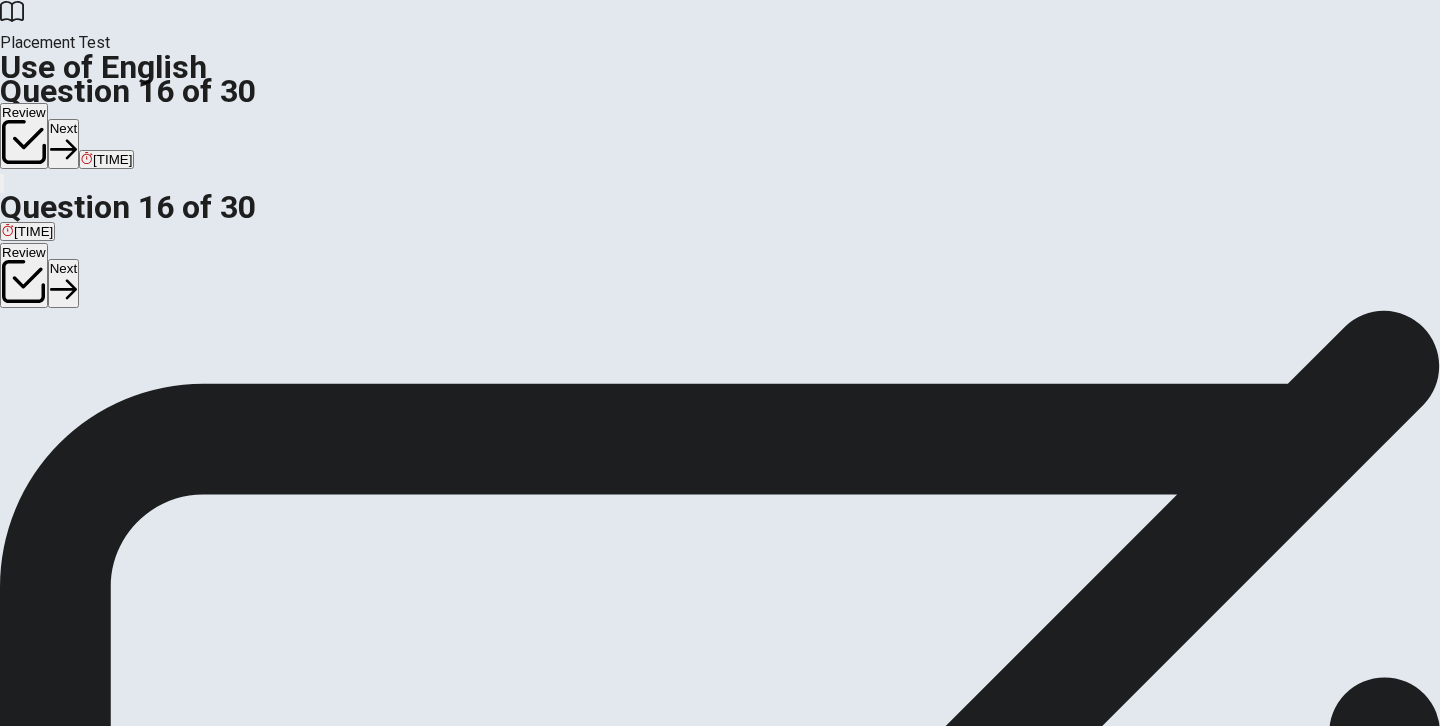 click on "D" at bounding box center (7, 367) 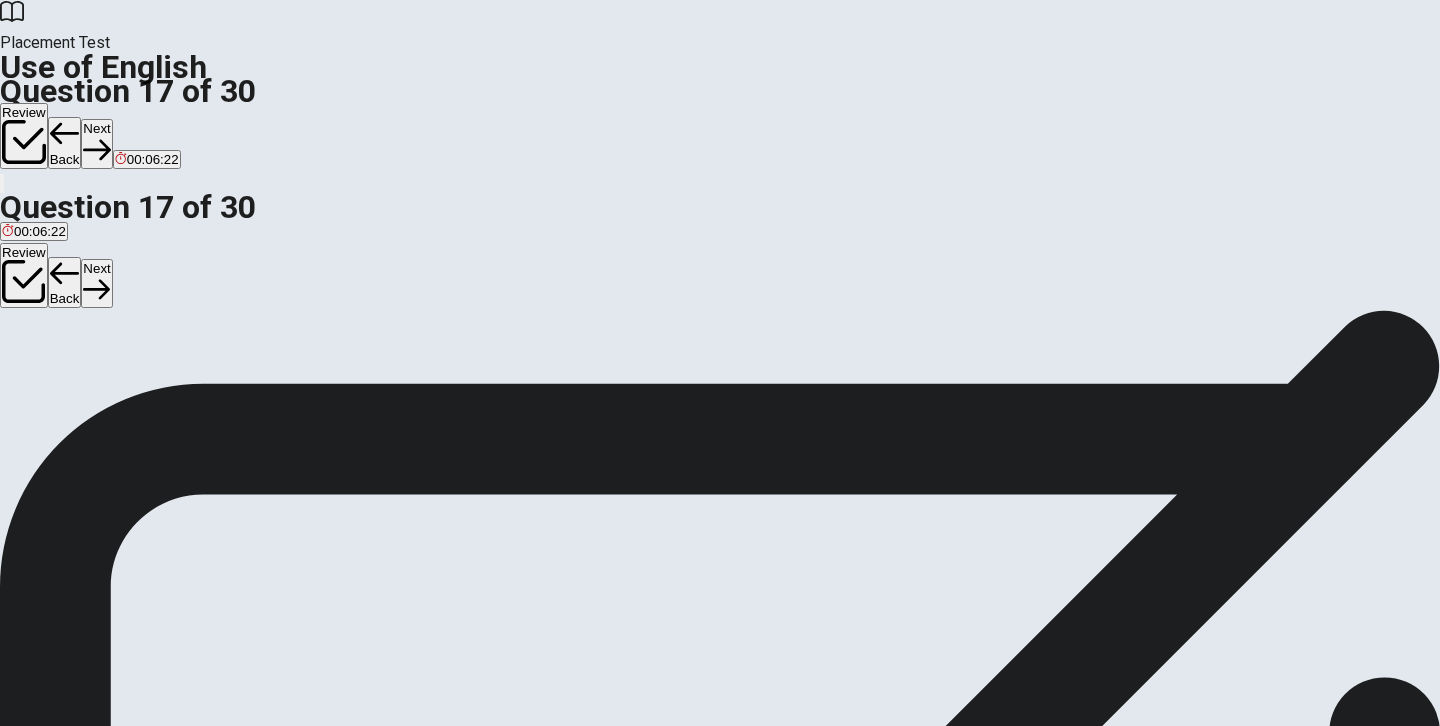 click on "D" at bounding box center [17, 367] 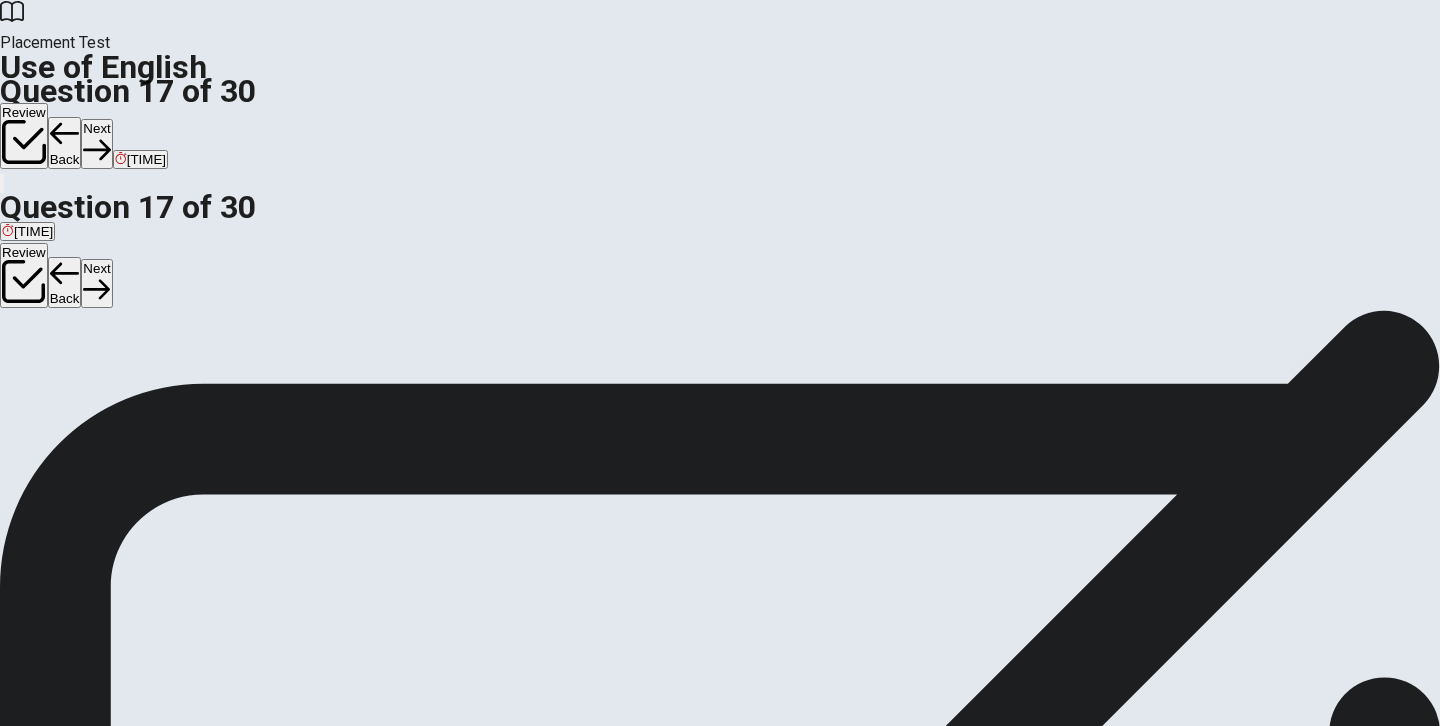 click on "Next" at bounding box center [96, 143] 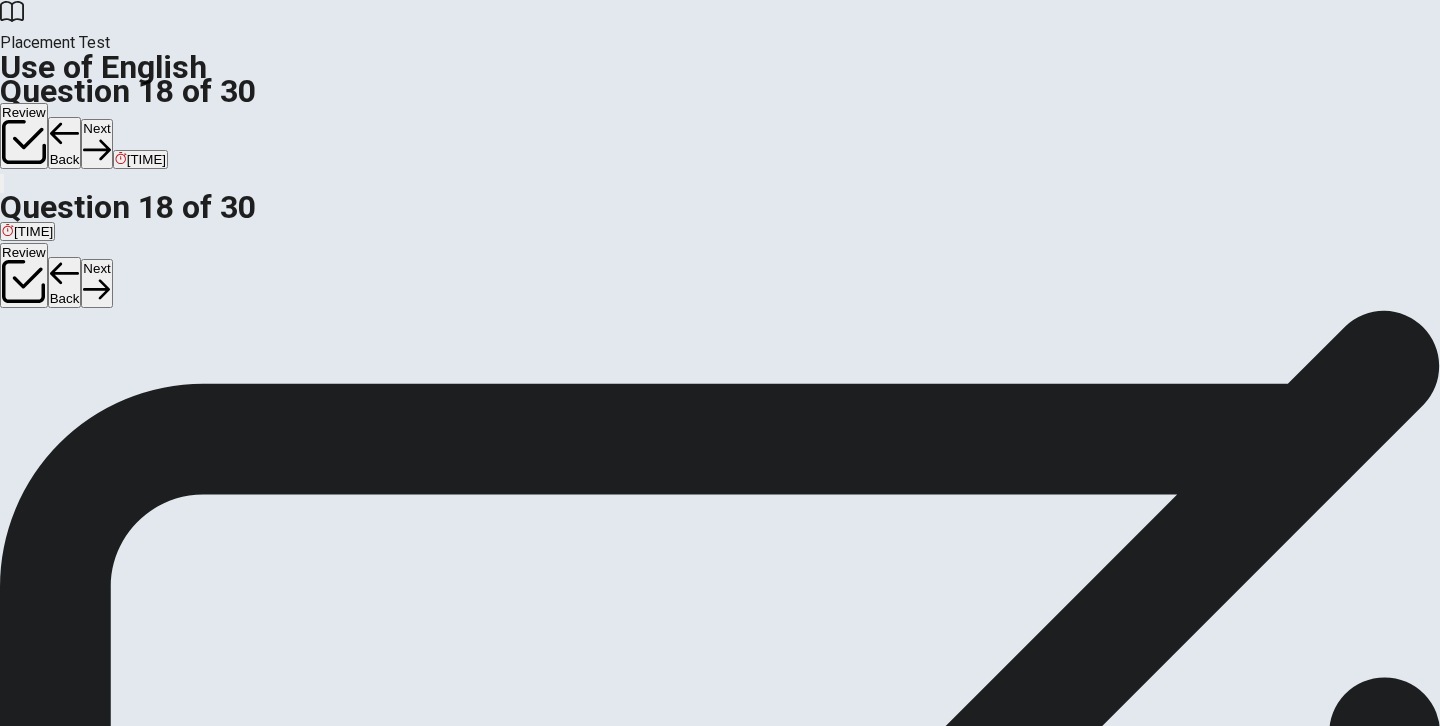 click on "Back" at bounding box center (65, 143) 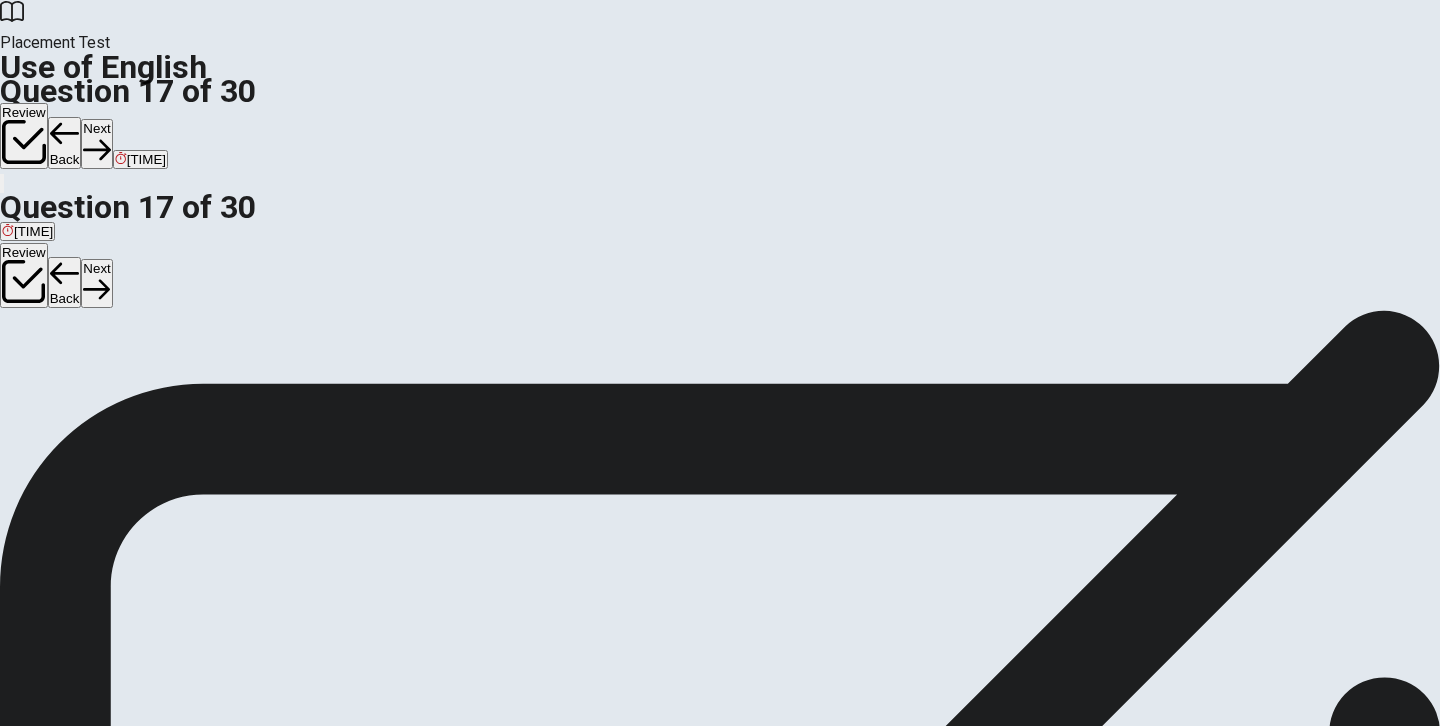click on "Next" at bounding box center (96, 143) 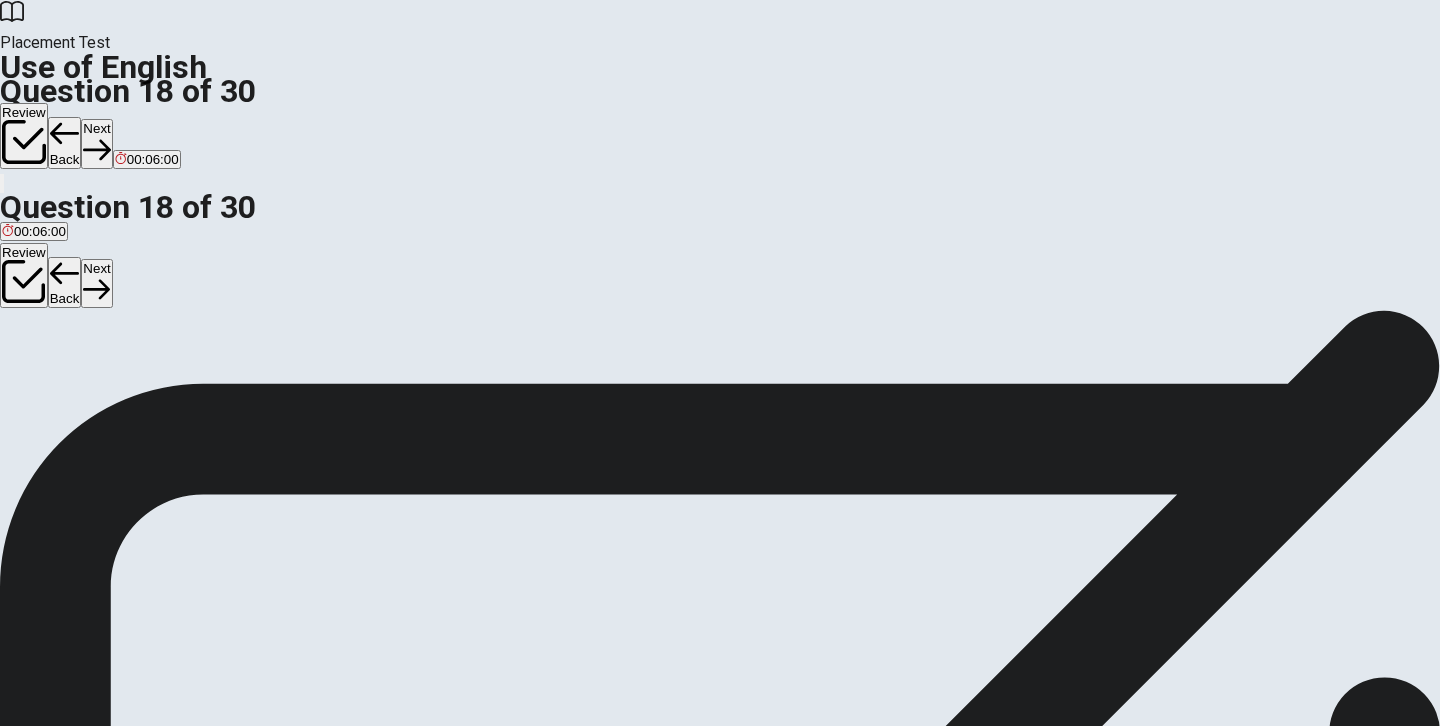 click on "D" at bounding box center [18, 367] 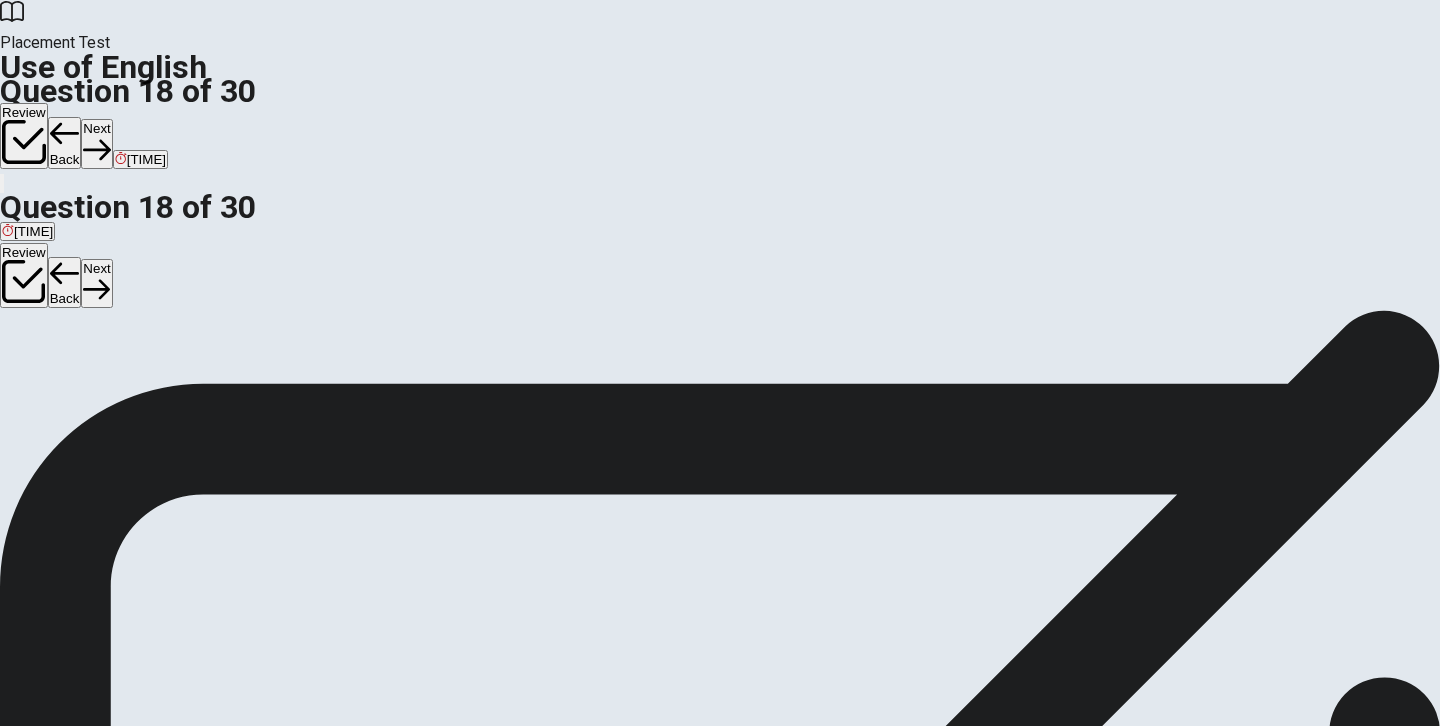 click on "Next" at bounding box center [96, 143] 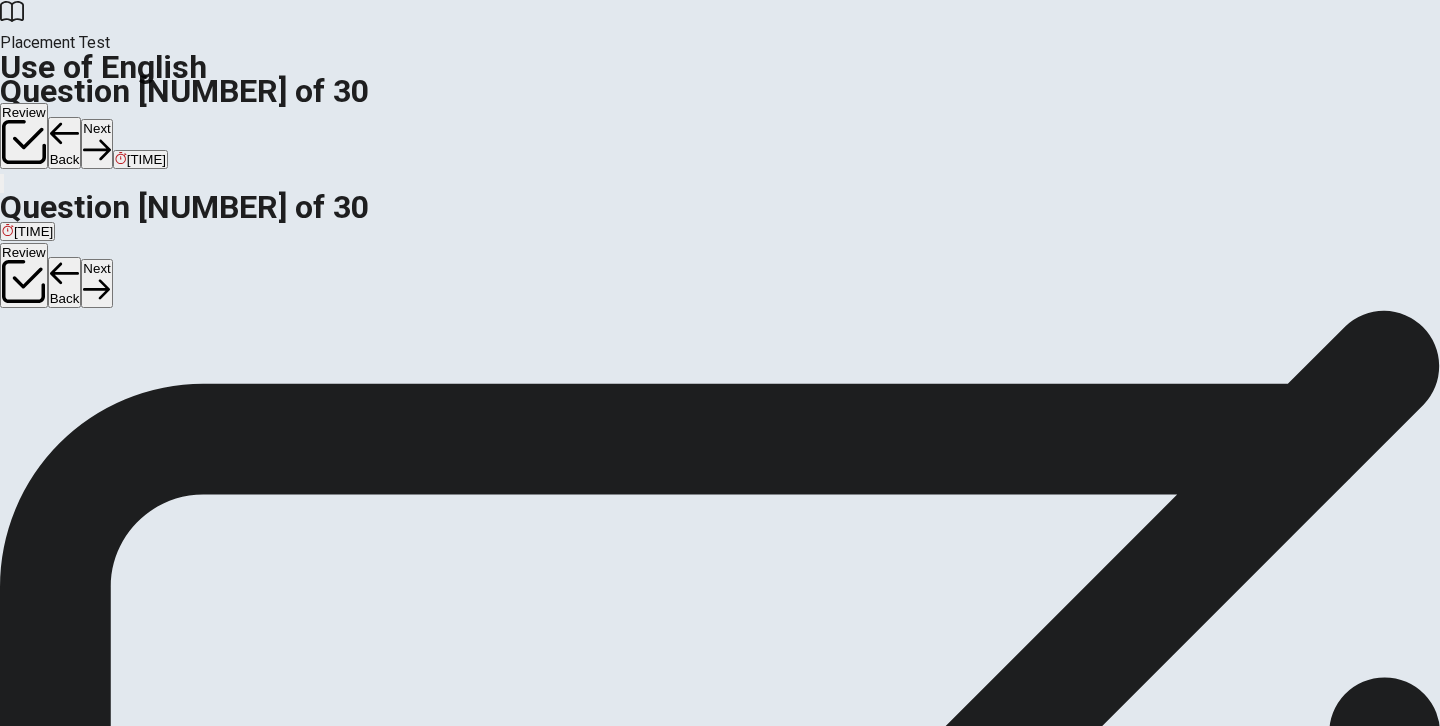 click on "D" at bounding box center [16, 367] 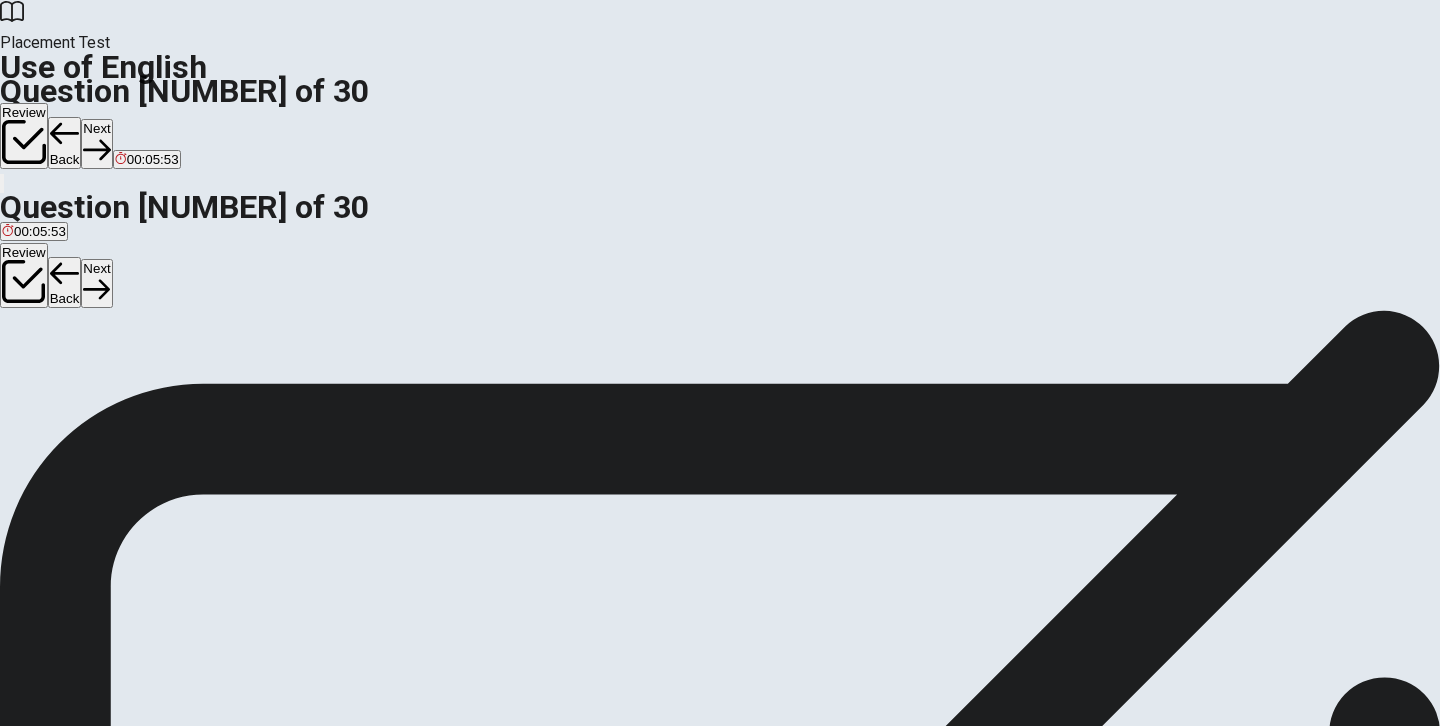 click at bounding box center [24, 142] 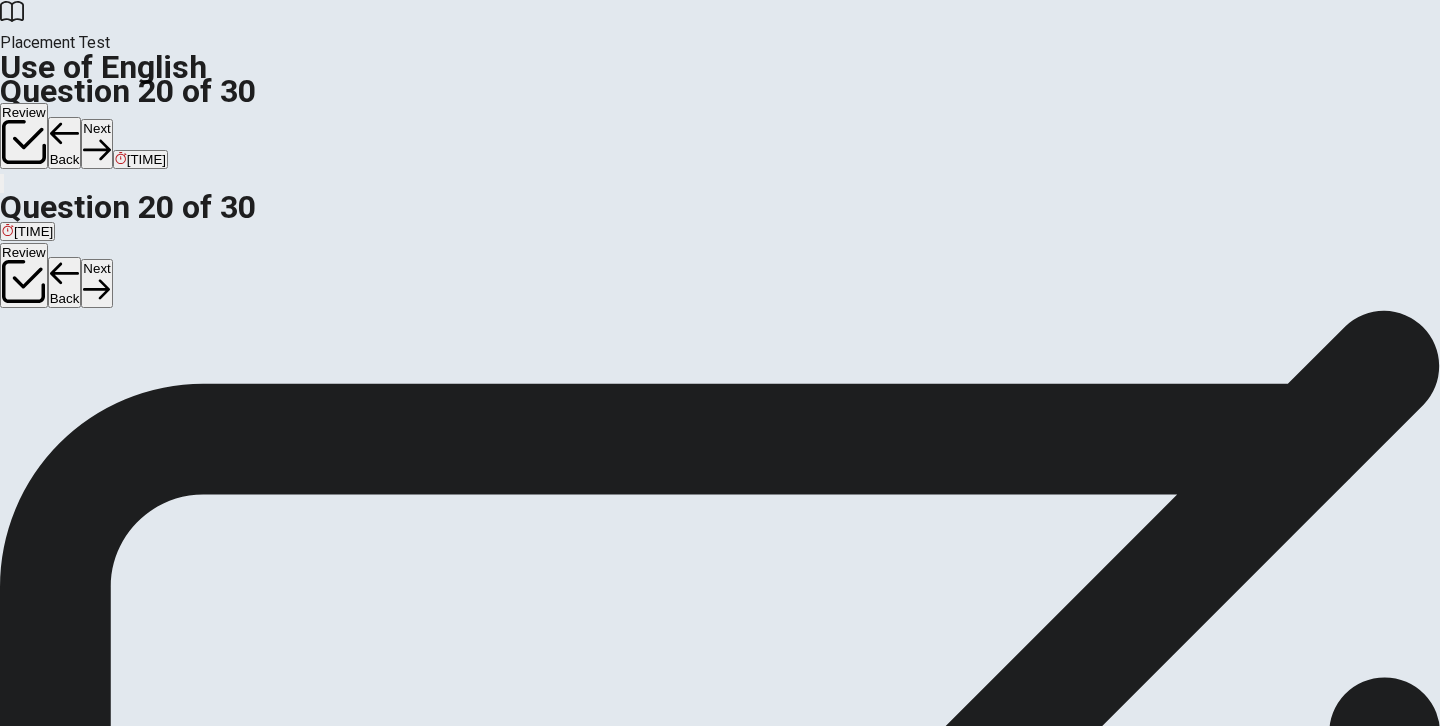 click on "C" at bounding box center [12, 367] 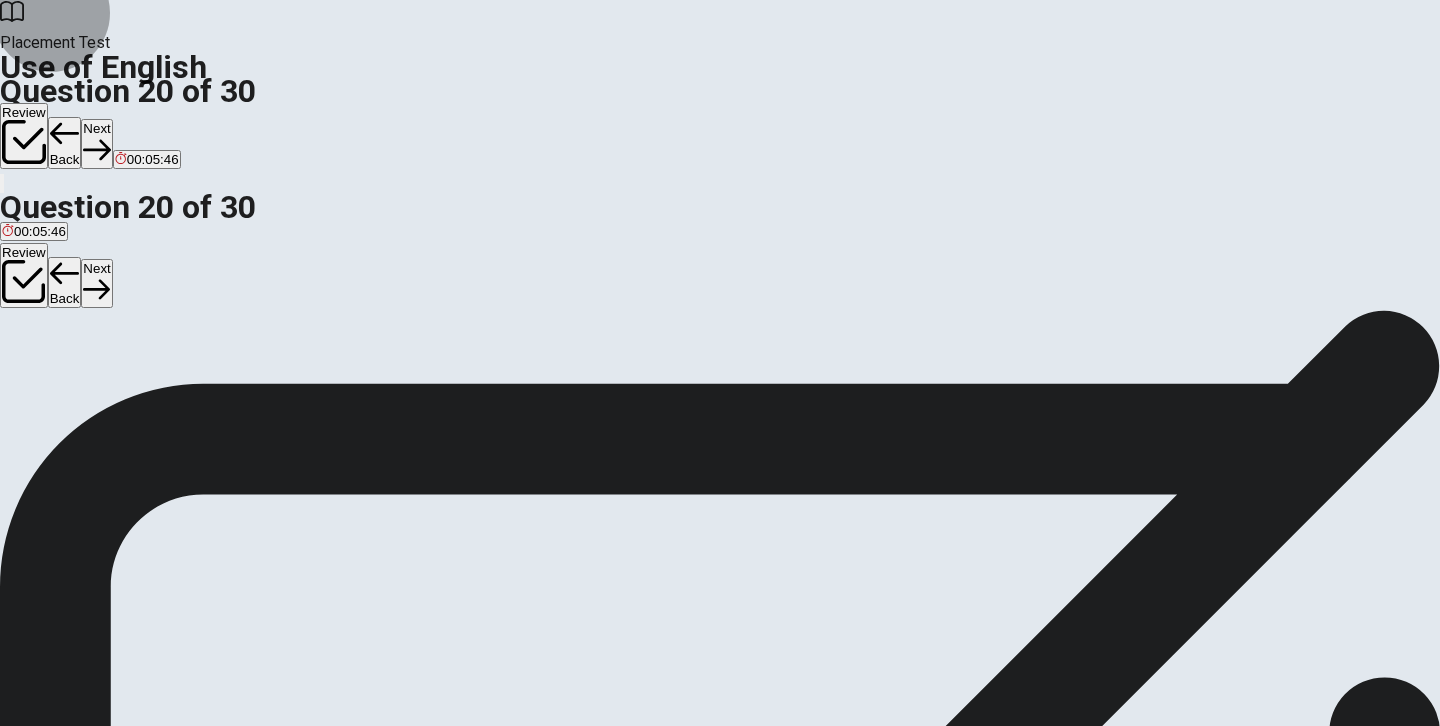 click on "Next" at bounding box center (96, 143) 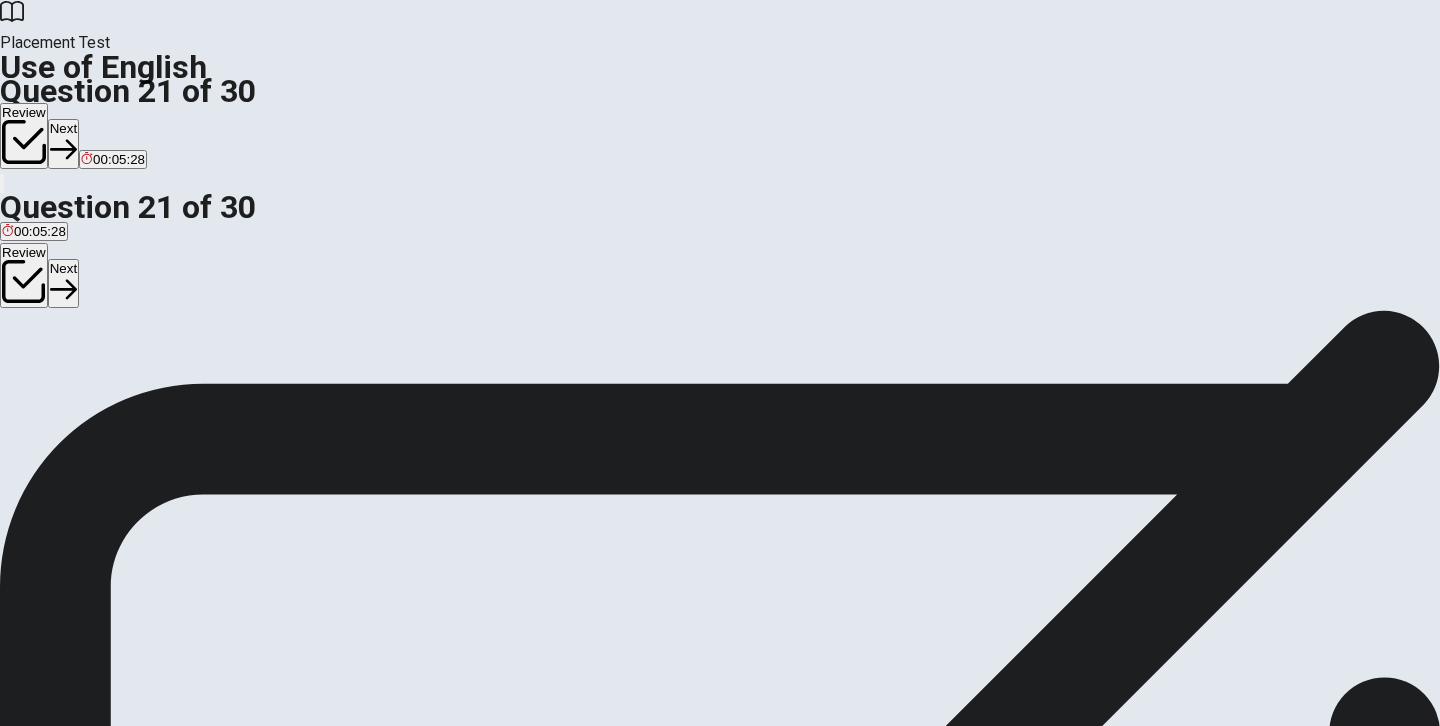 click on "C" at bounding box center (23, 367) 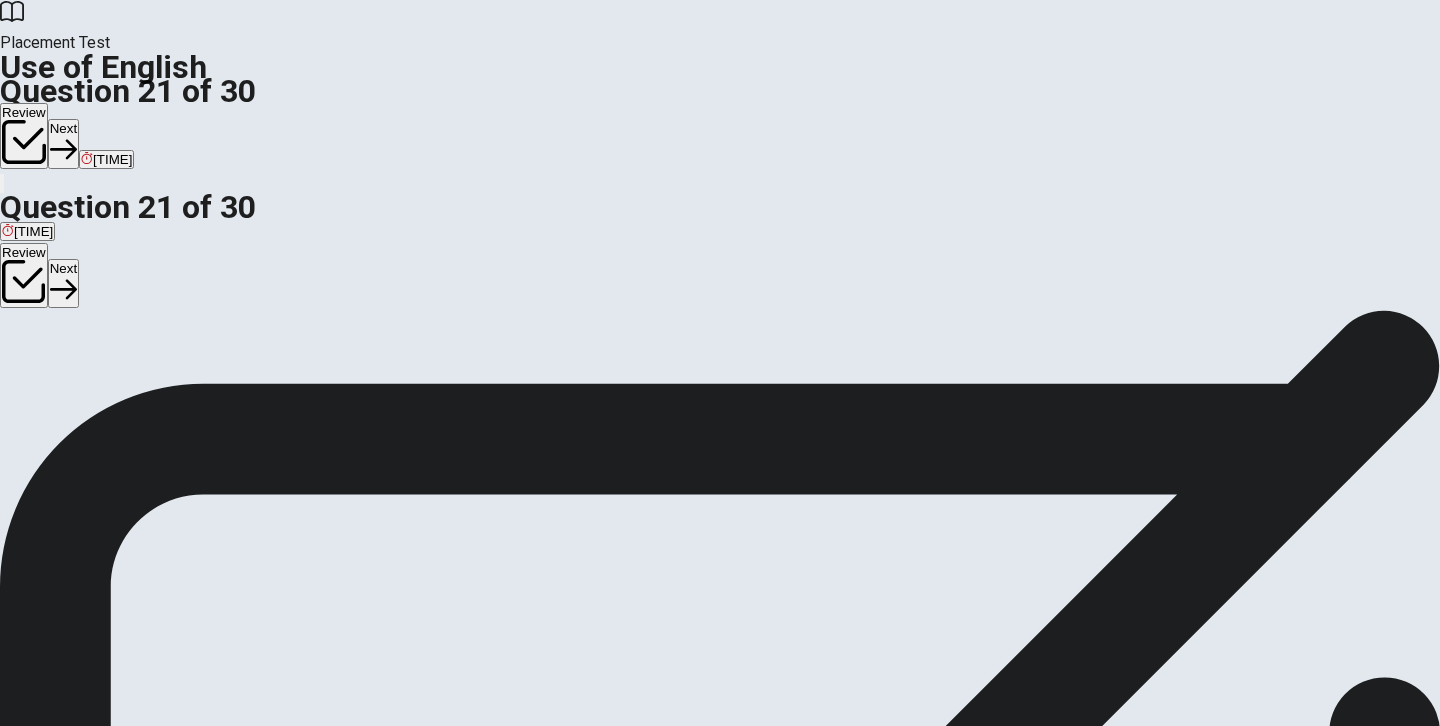 click on "Next" at bounding box center [63, 143] 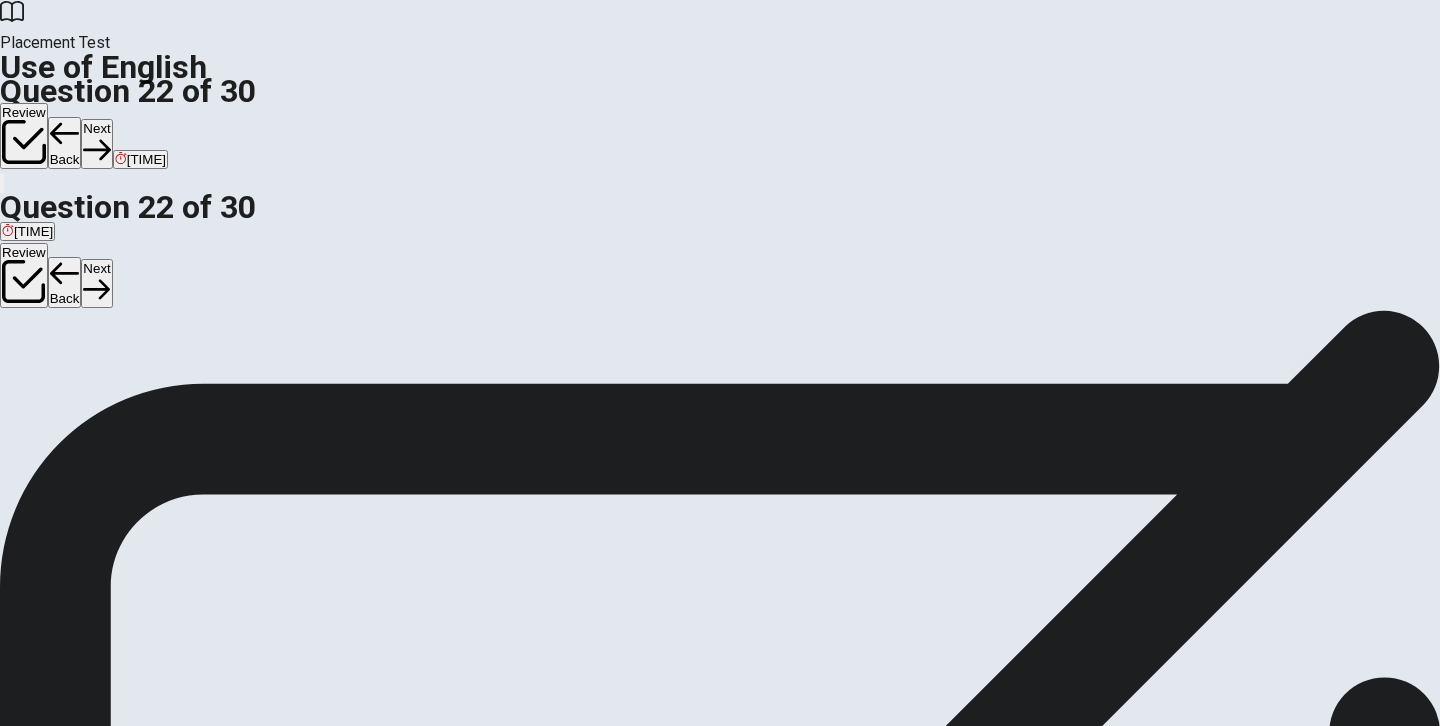 click on "A" at bounding box center [41, 367] 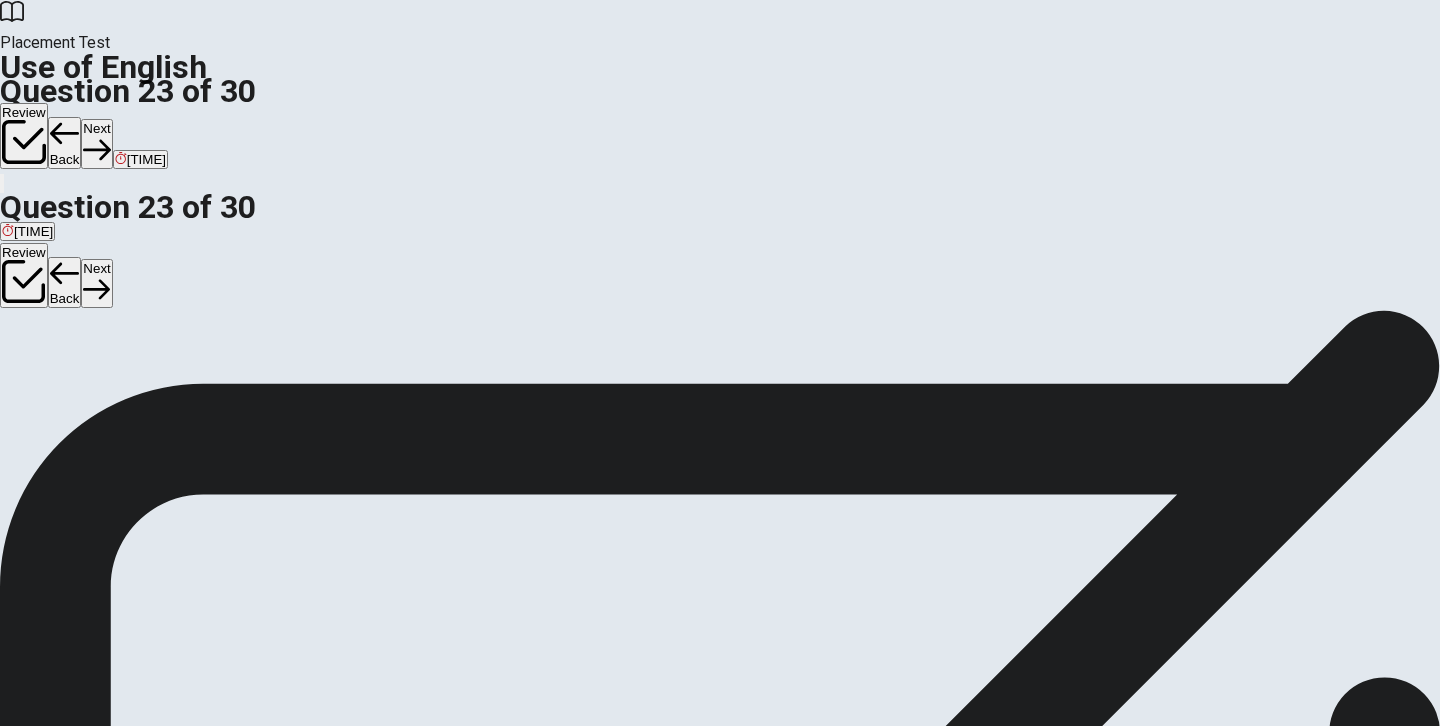 click on "A" at bounding box center (60, 367) 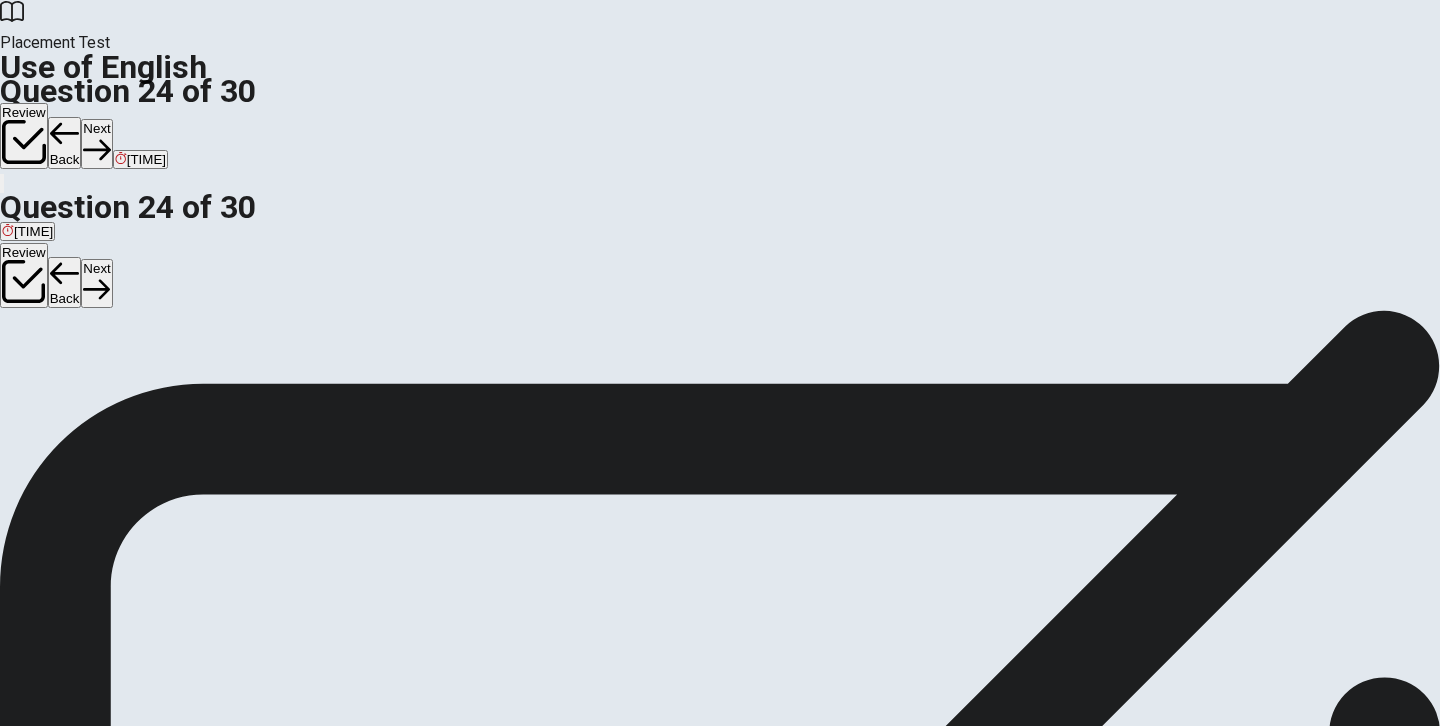 click on "C" at bounding box center (21, 367) 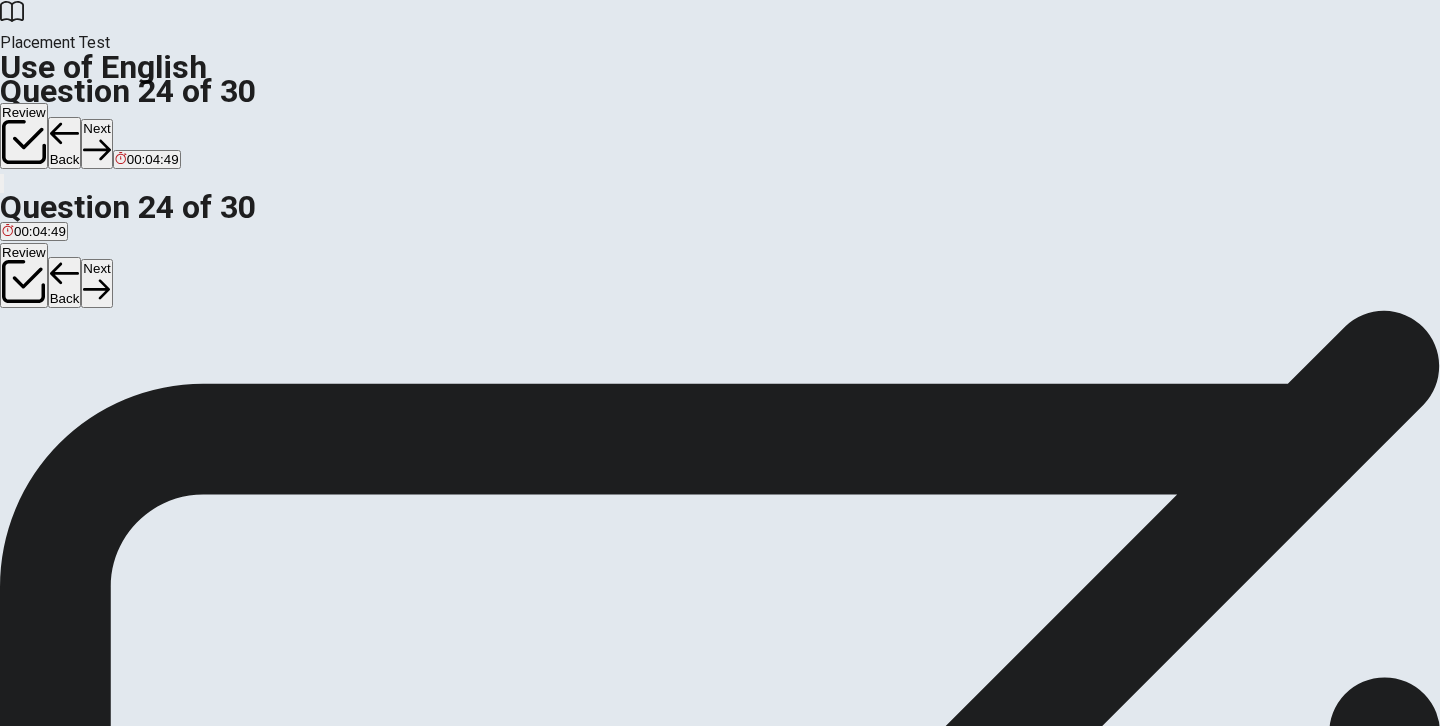 click on "Next" at bounding box center [96, 143] 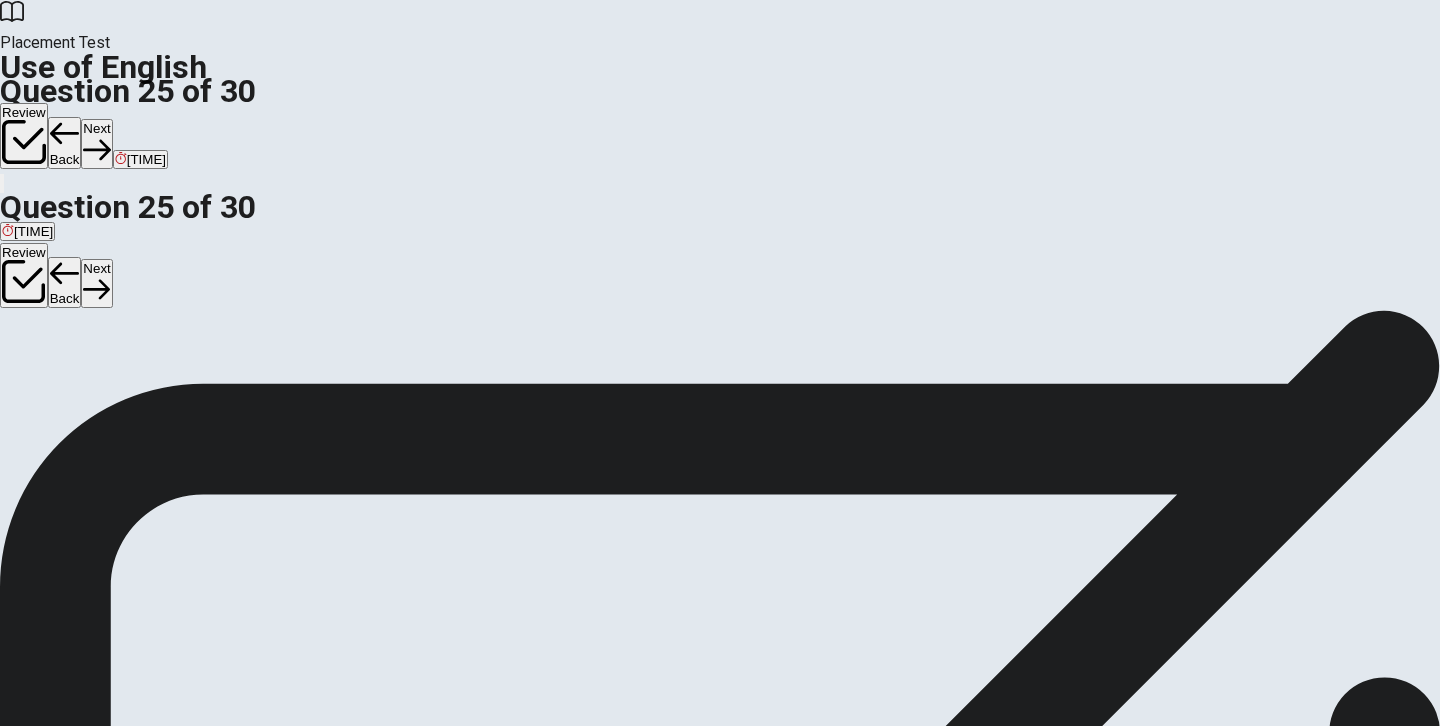 click on "A" at bounding box center [22, 367] 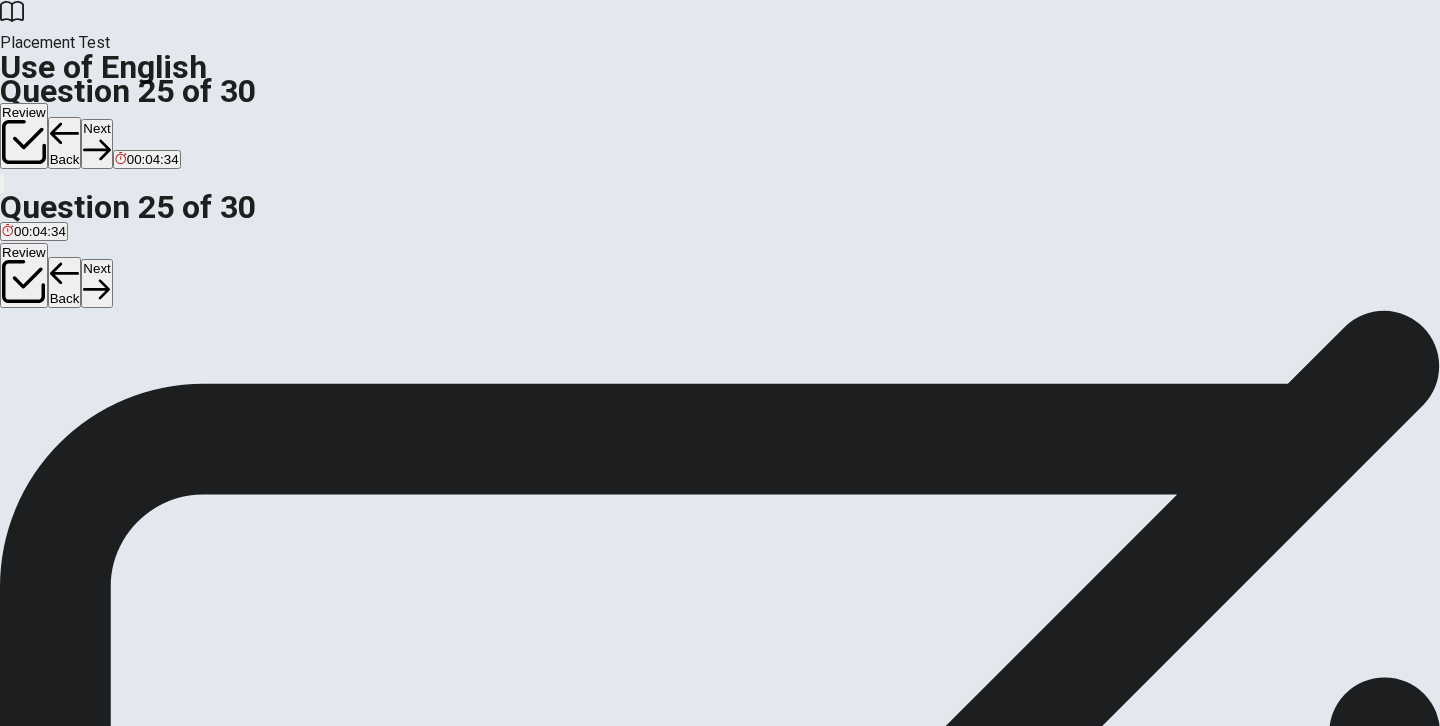 click on "Next" at bounding box center [96, 143] 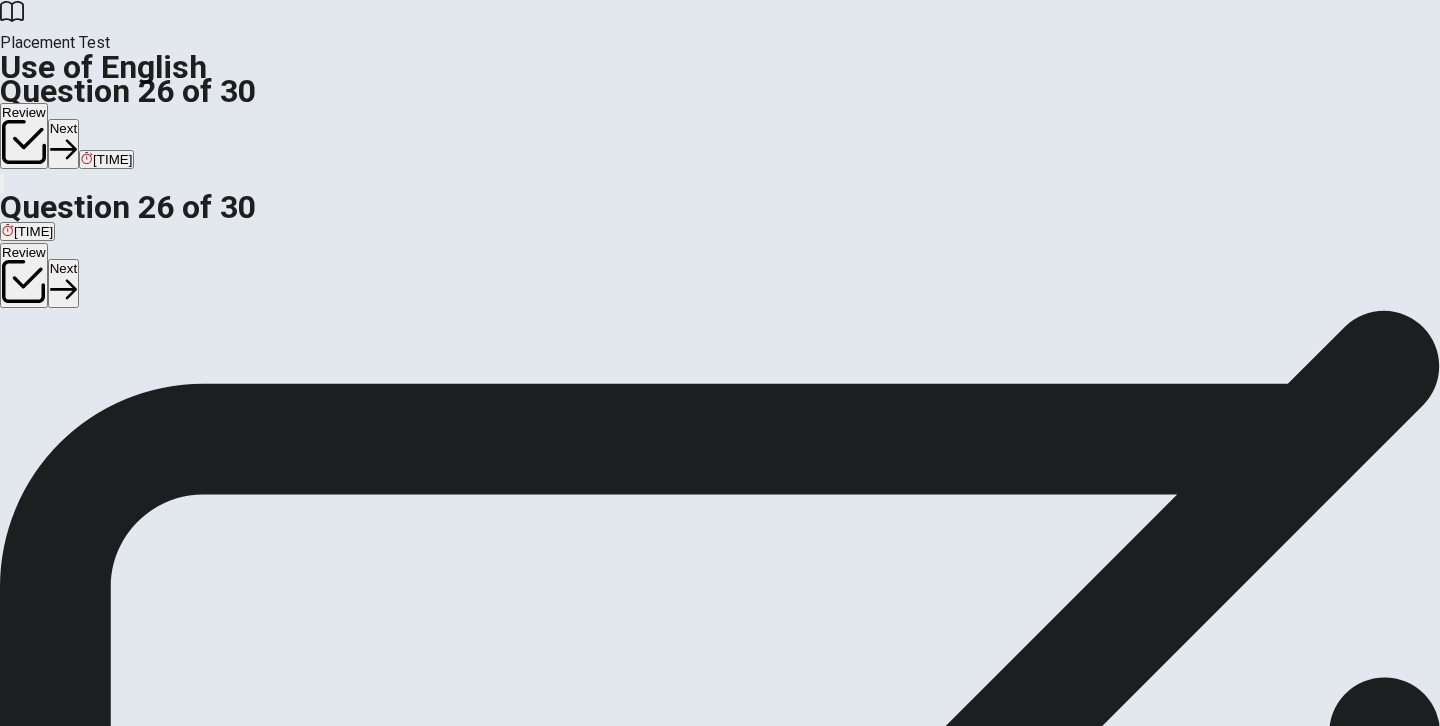 click on "A" at bounding box center (29, 367) 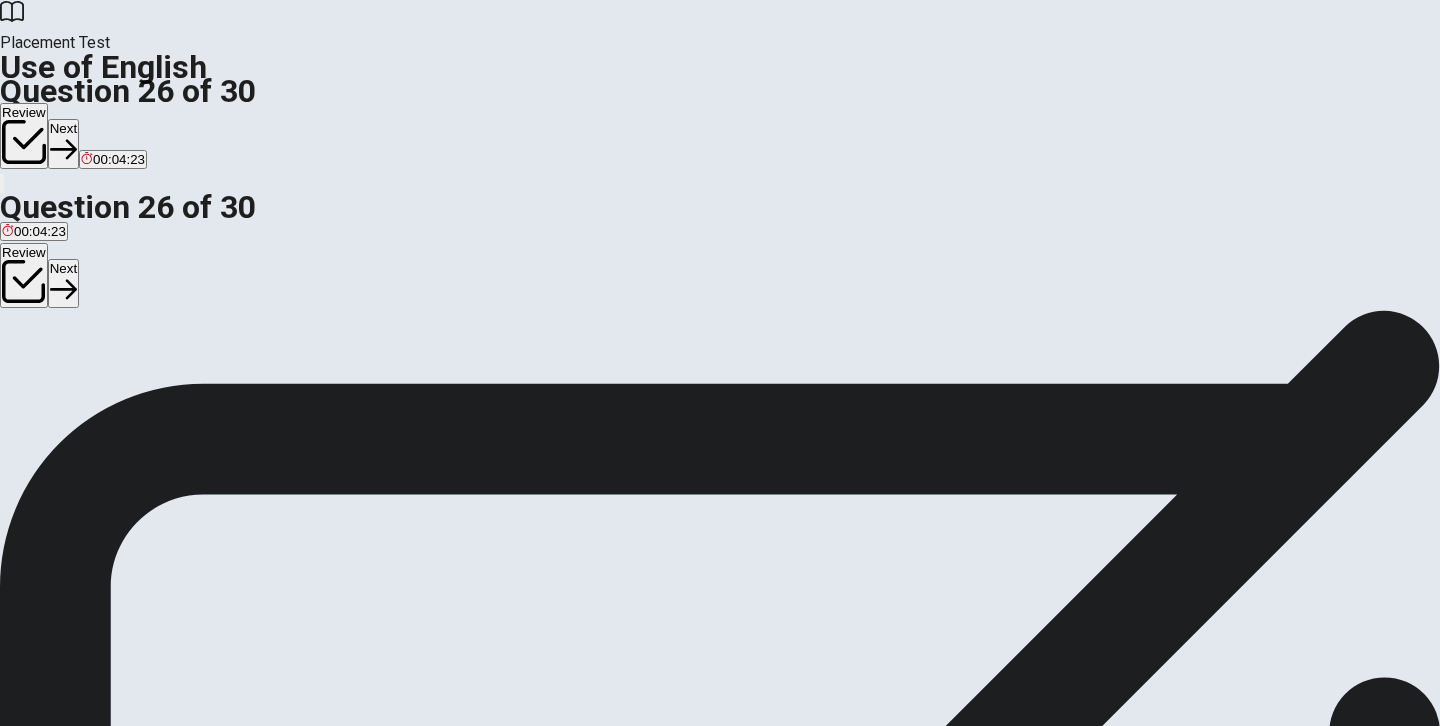click on "Next" at bounding box center [63, 143] 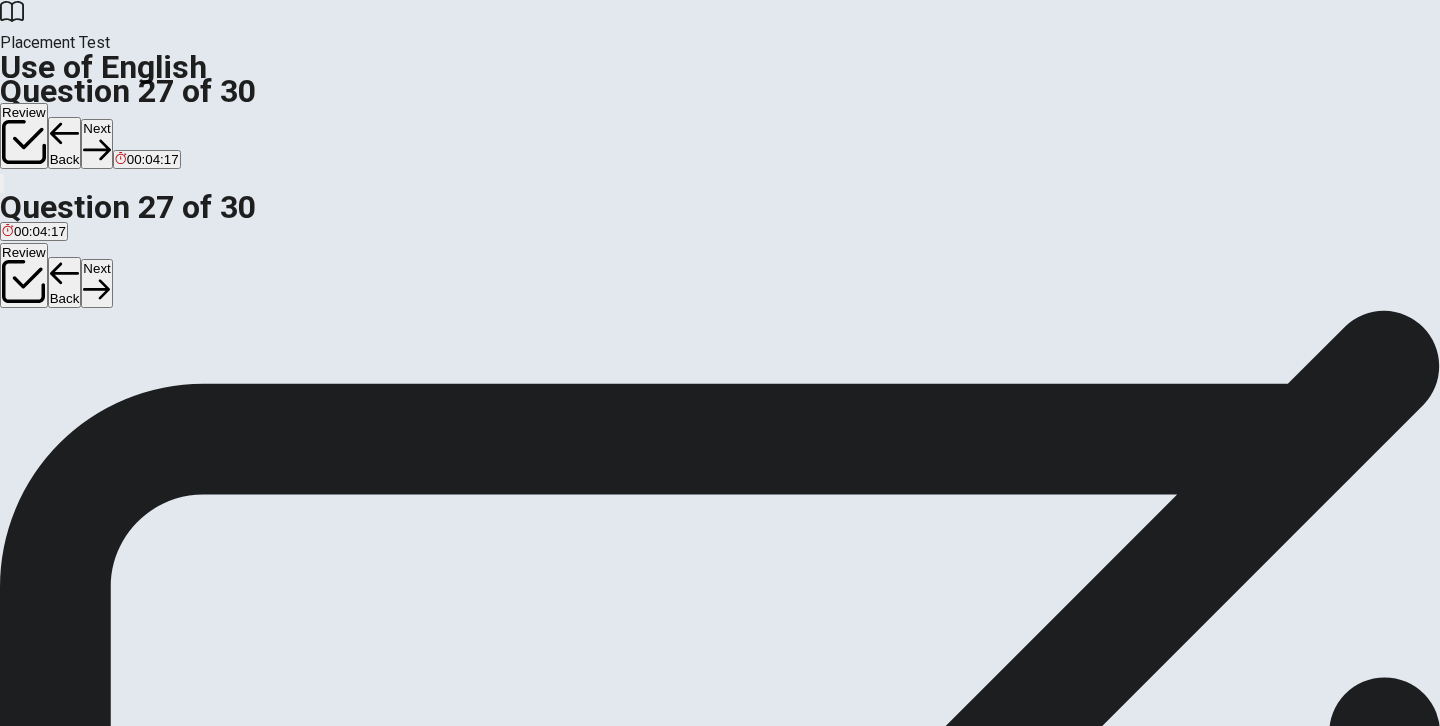 click on "A" at bounding box center (38, 367) 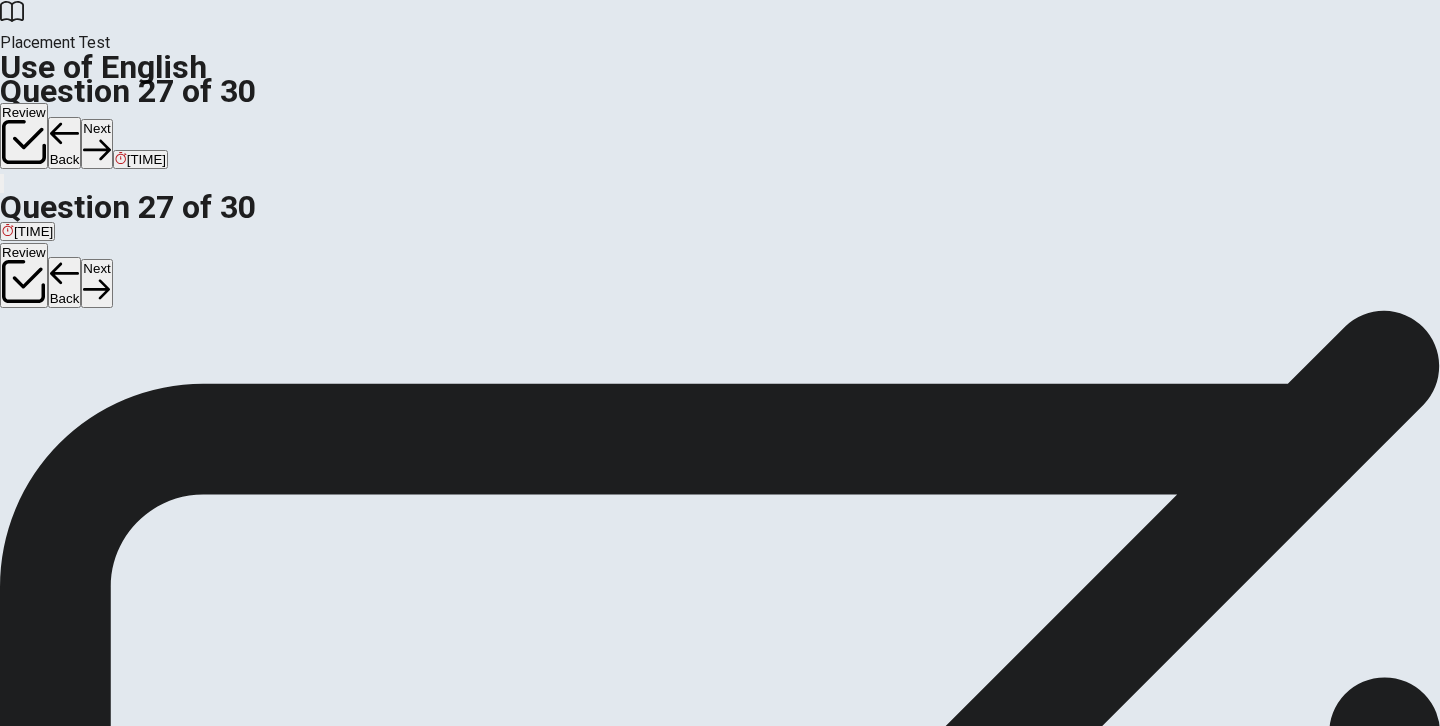 click on "Next" at bounding box center (96, 143) 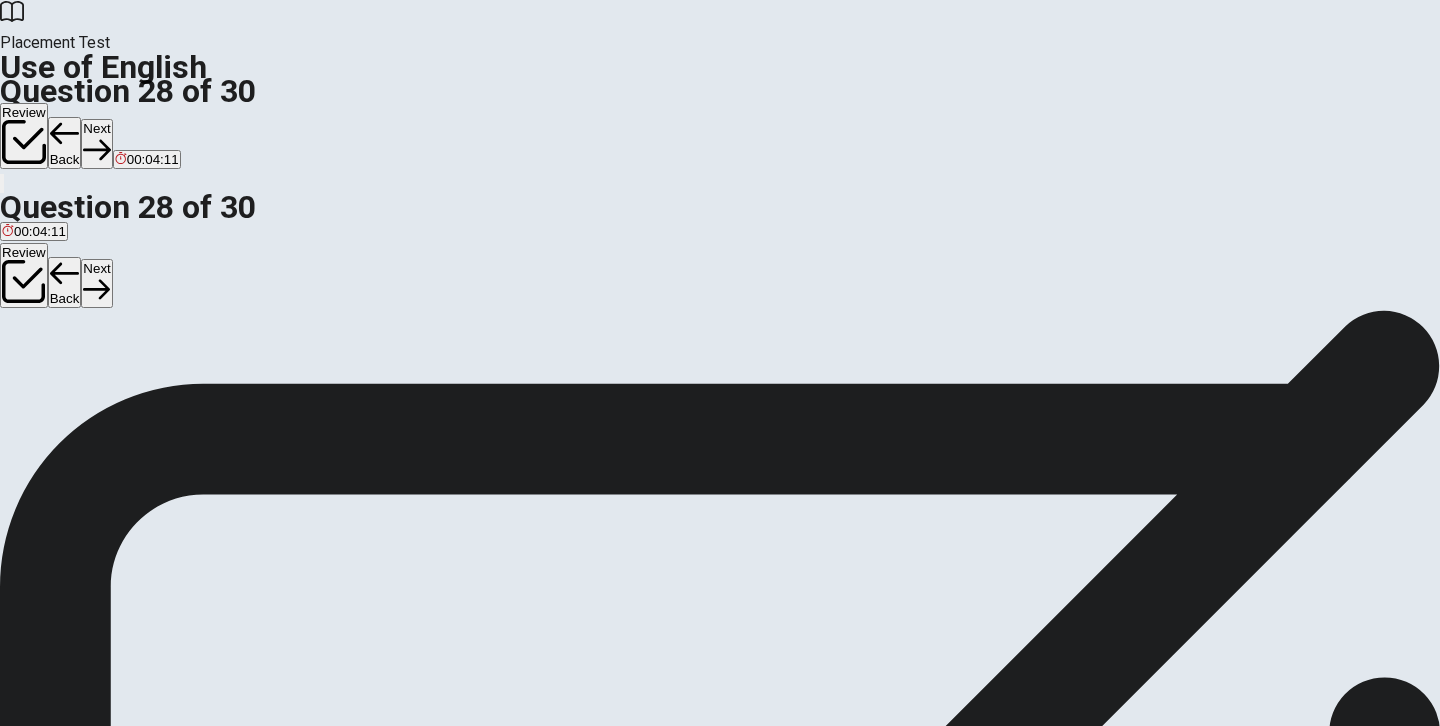 click on "A" at bounding box center (12, 367) 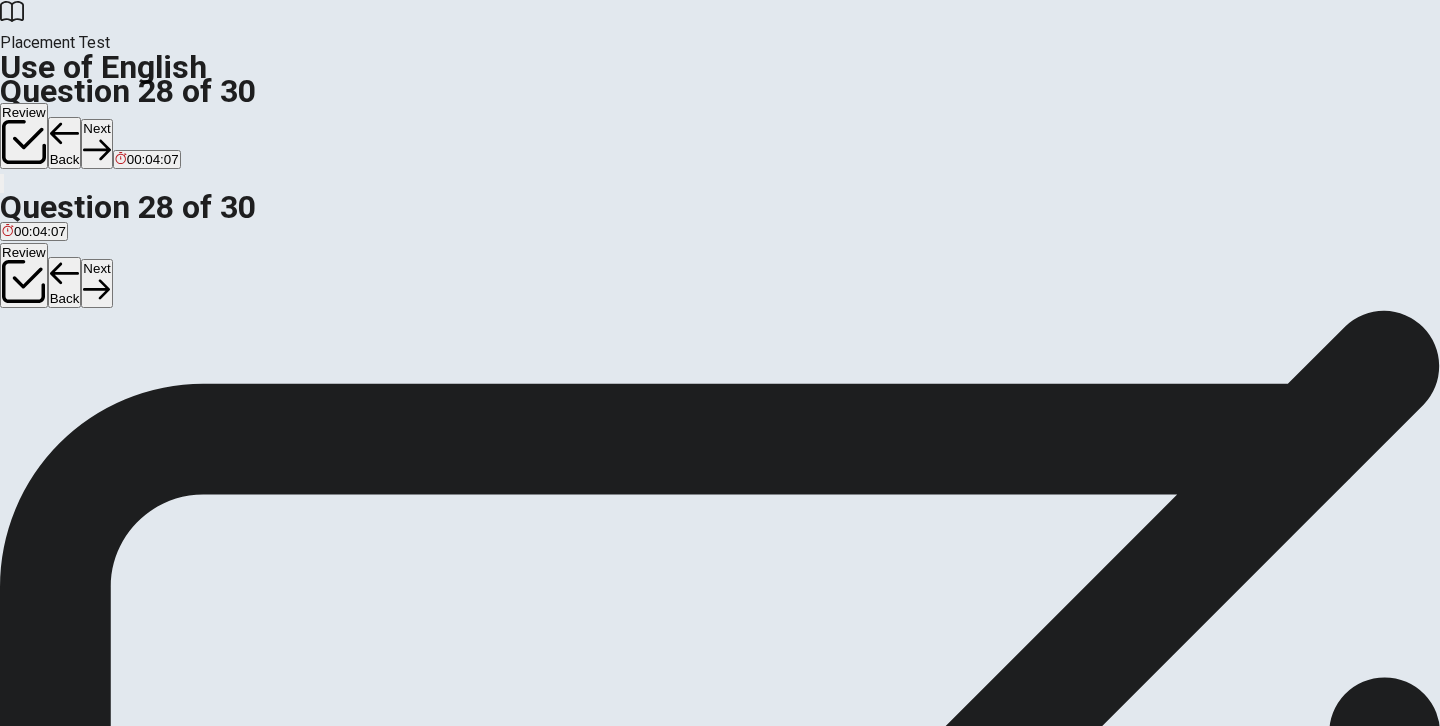 click on "Next" at bounding box center [96, 143] 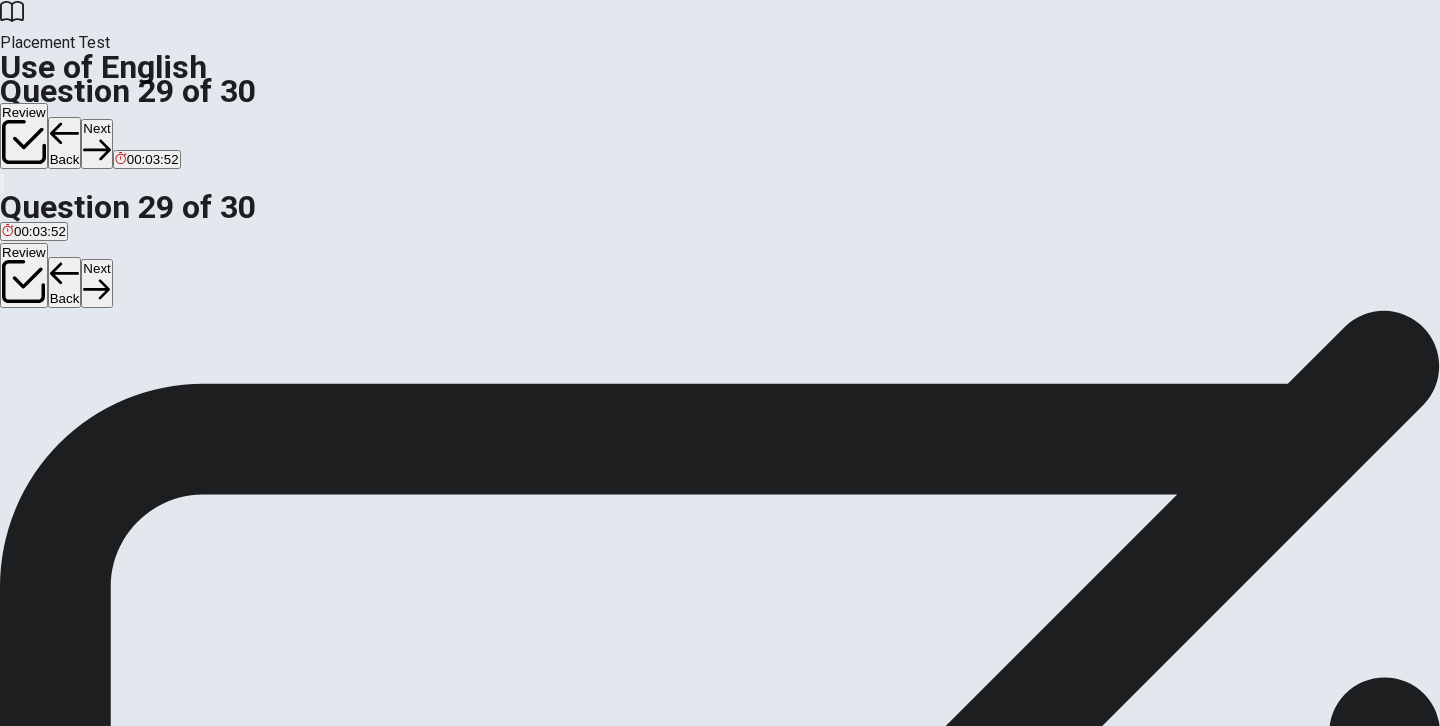 click on "C" at bounding box center (58, 367) 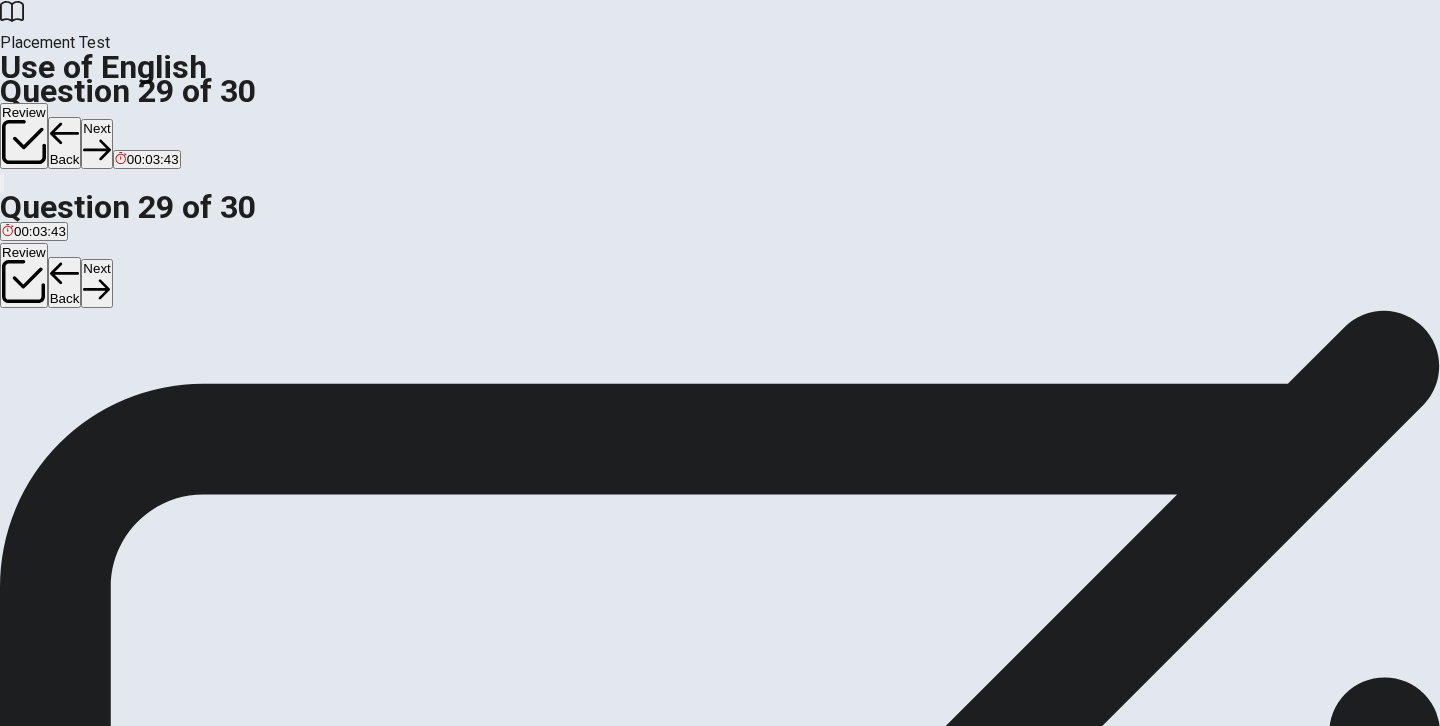 click on "Next" at bounding box center (96, 143) 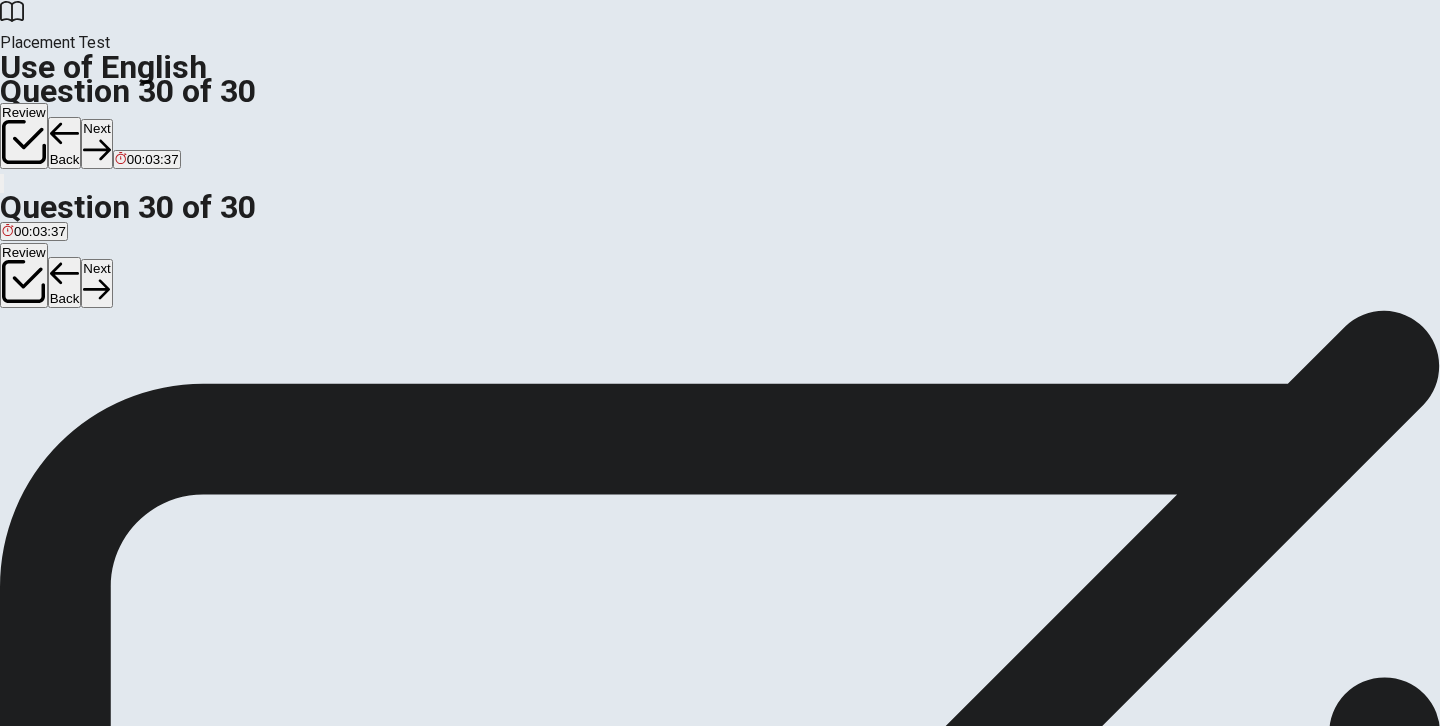 click on "B" at bounding box center [18, 367] 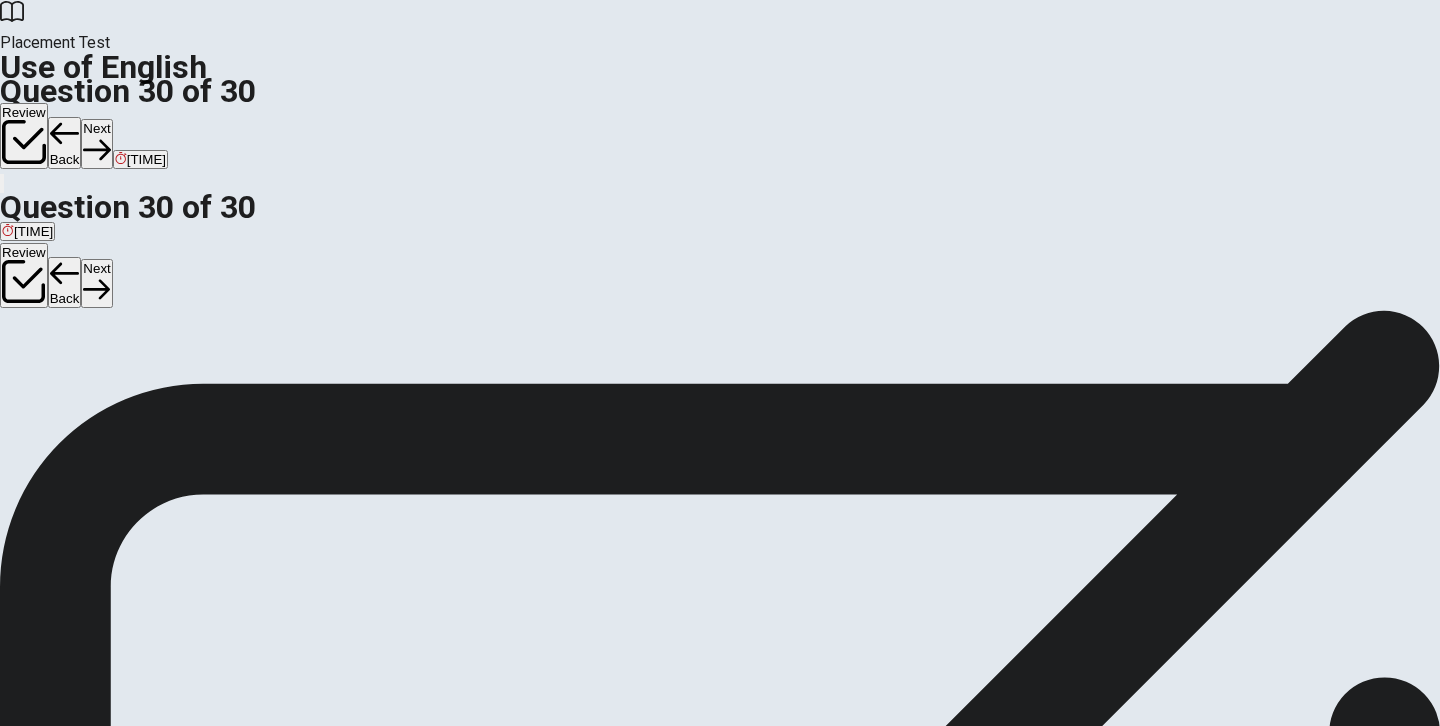 click on "Next" at bounding box center [96, 143] 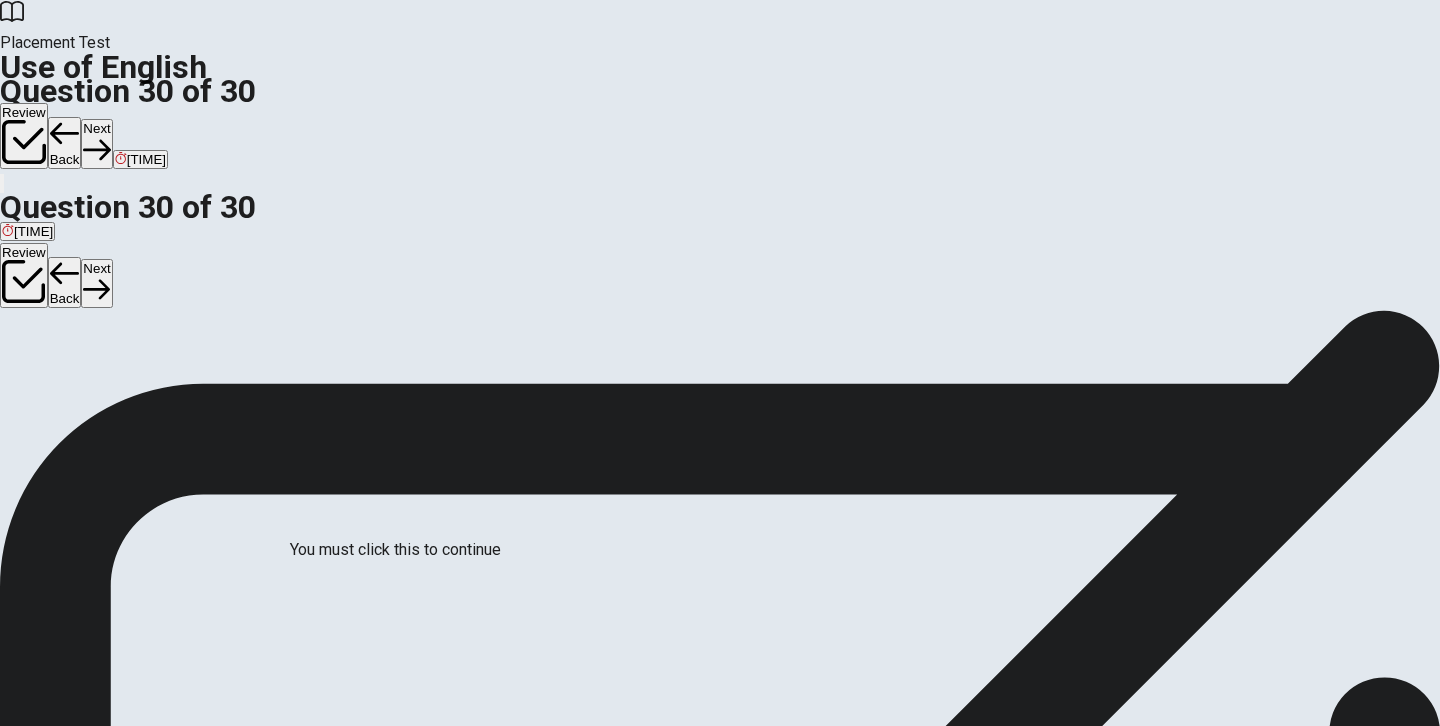click at bounding box center (6, 2314) 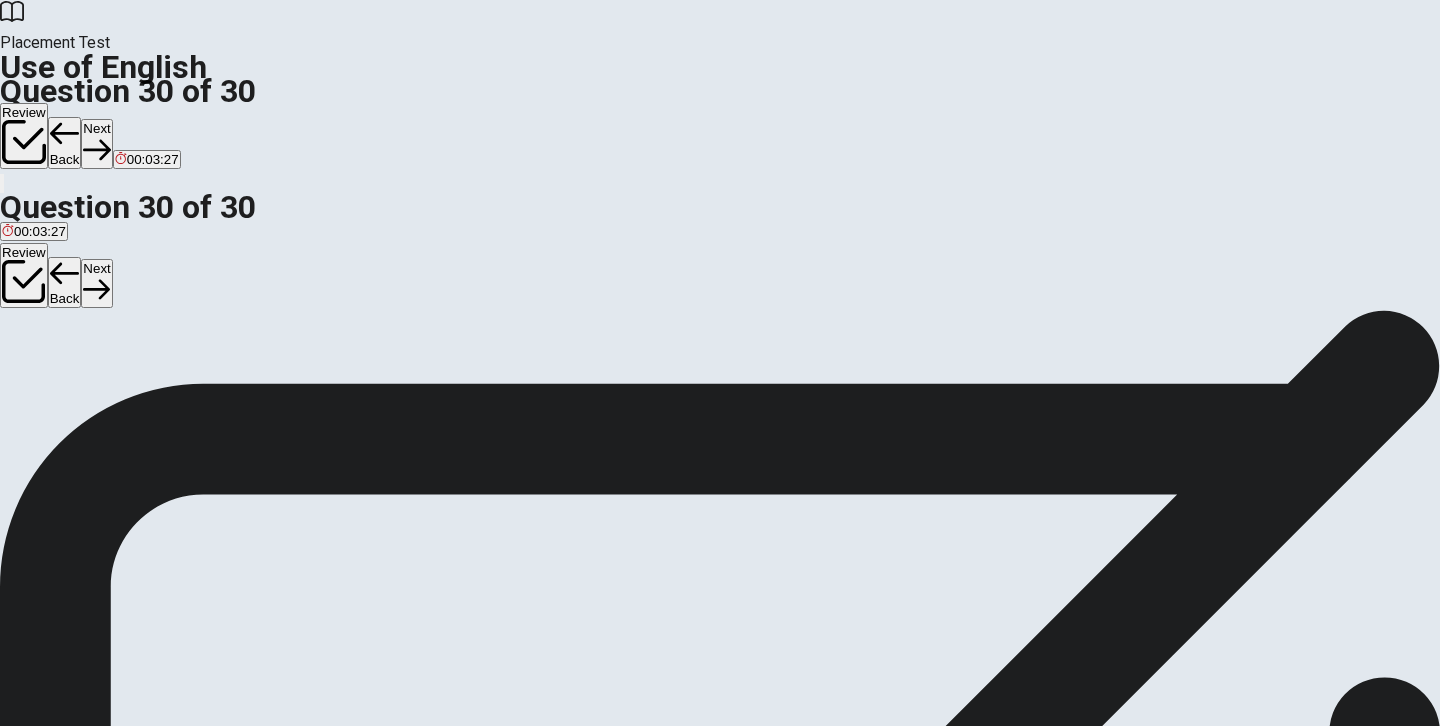 scroll, scrollTop: 31, scrollLeft: 0, axis: vertical 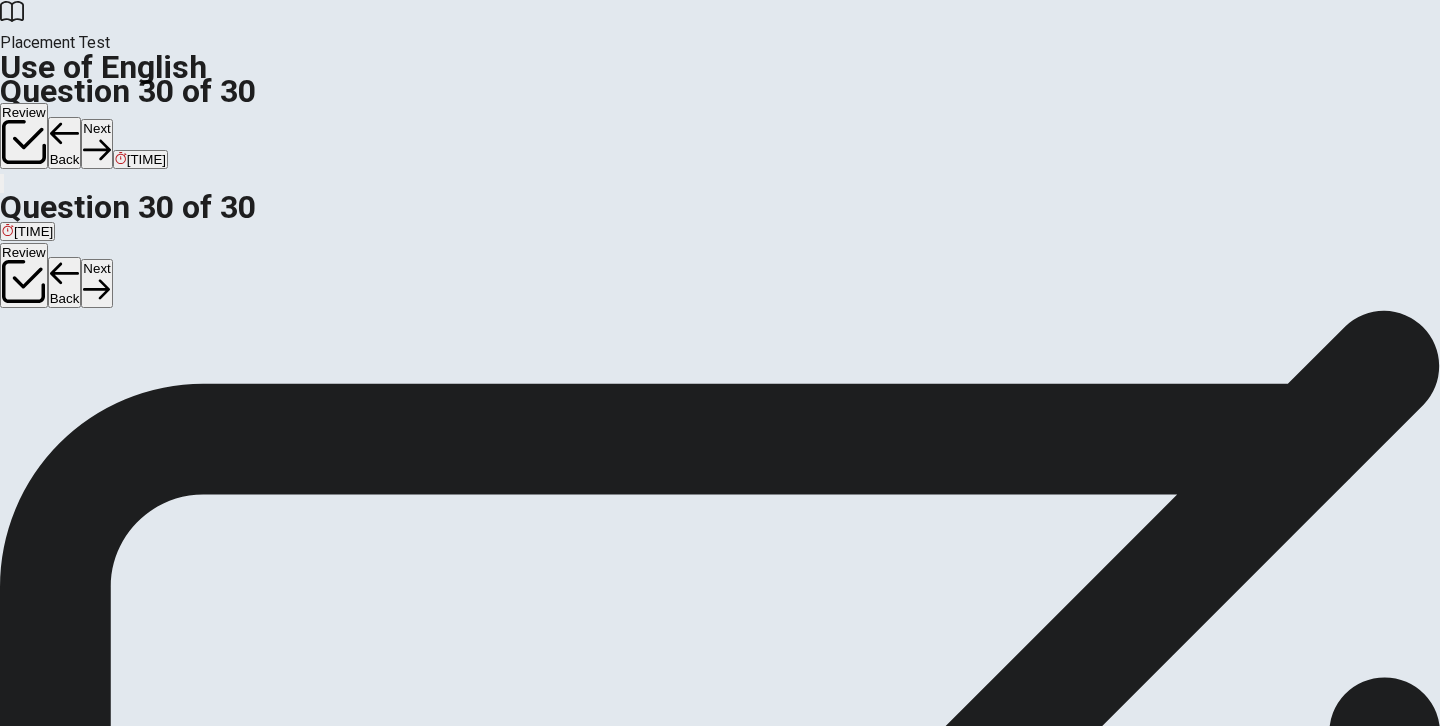 click on "Continue" at bounding box center [76, 2340] 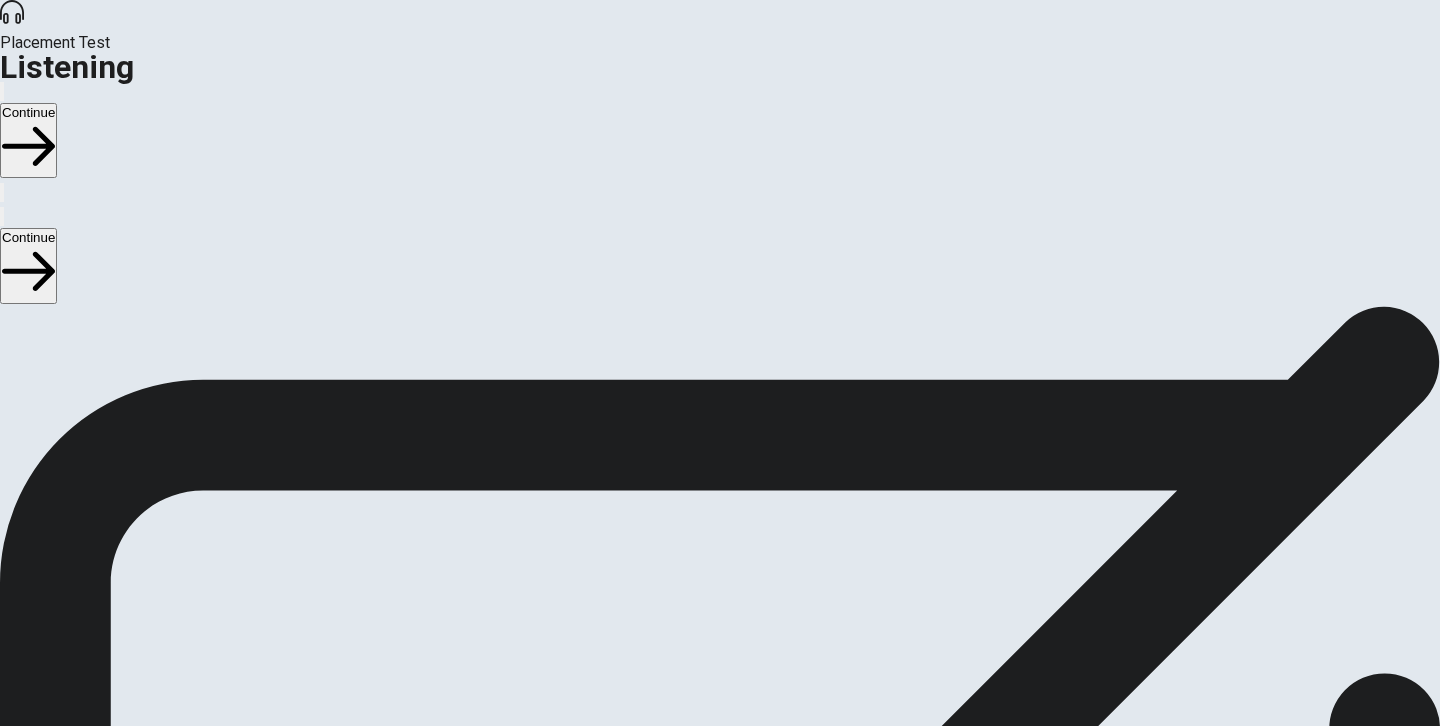 click at bounding box center (28, 147) 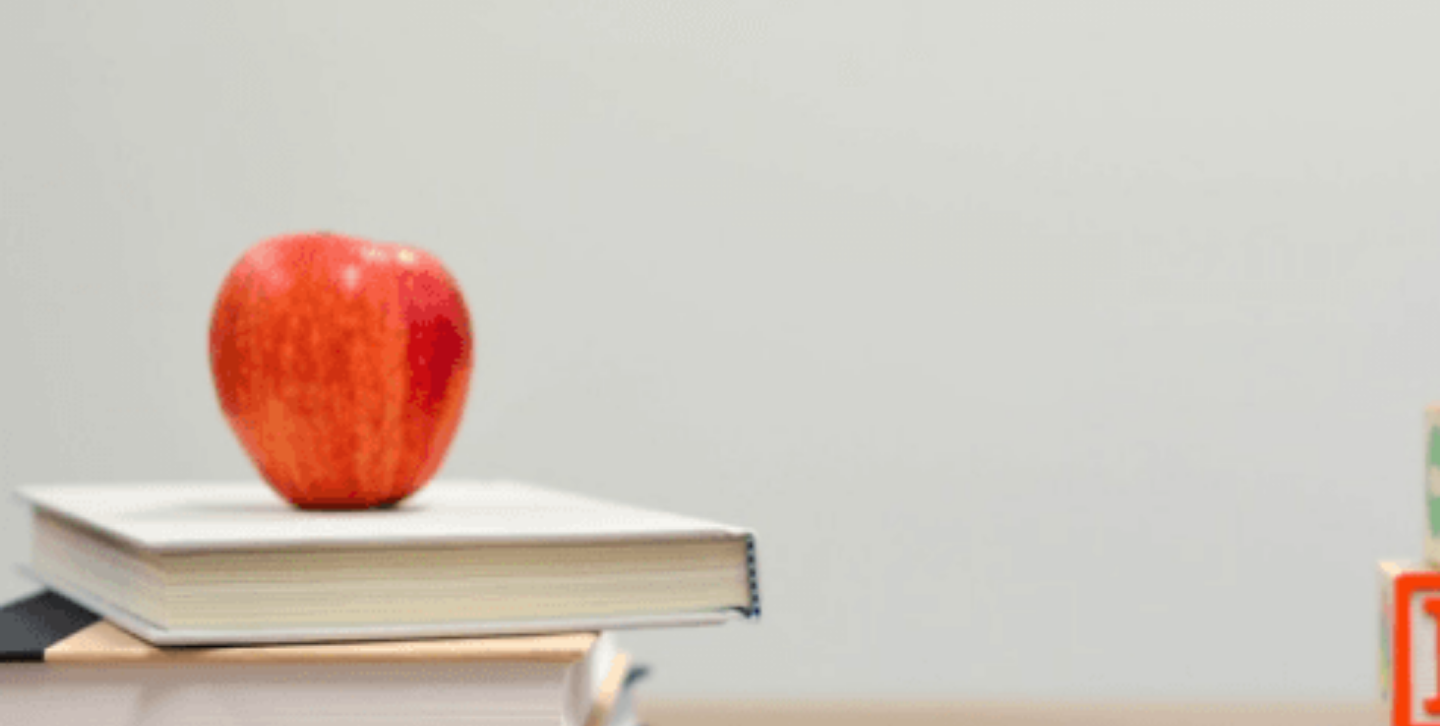 scroll, scrollTop: 1201, scrollLeft: 0, axis: vertical 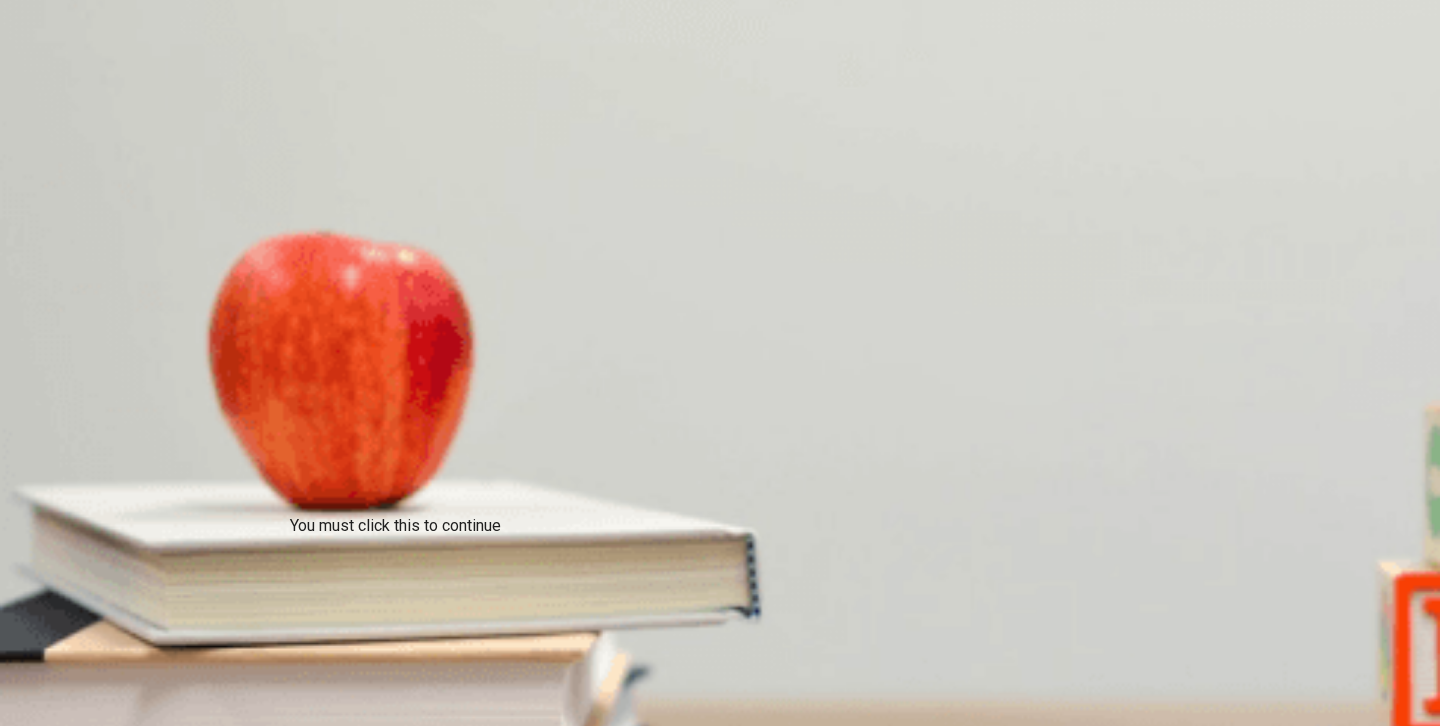 click at bounding box center [6, 2314] 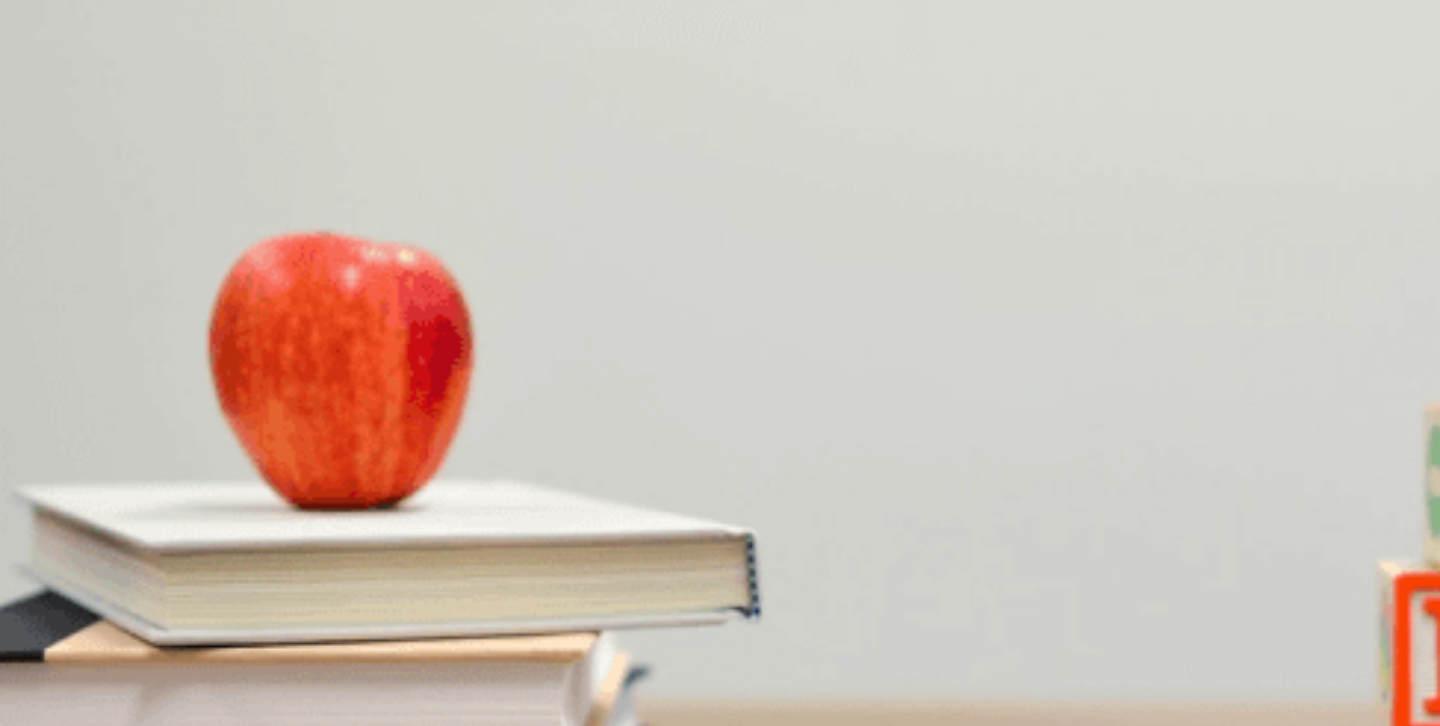 click on "Continue" at bounding box center (76, 2340) 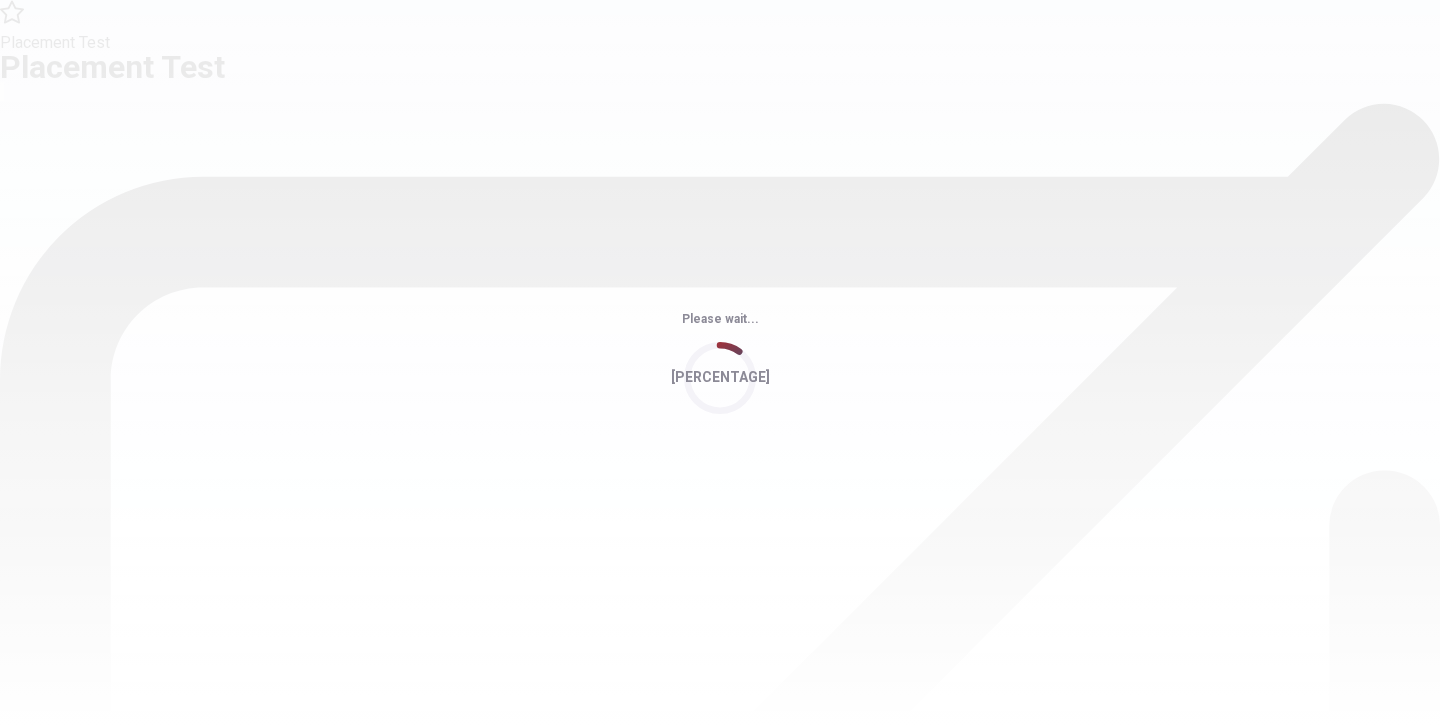 scroll, scrollTop: 0, scrollLeft: 0, axis: both 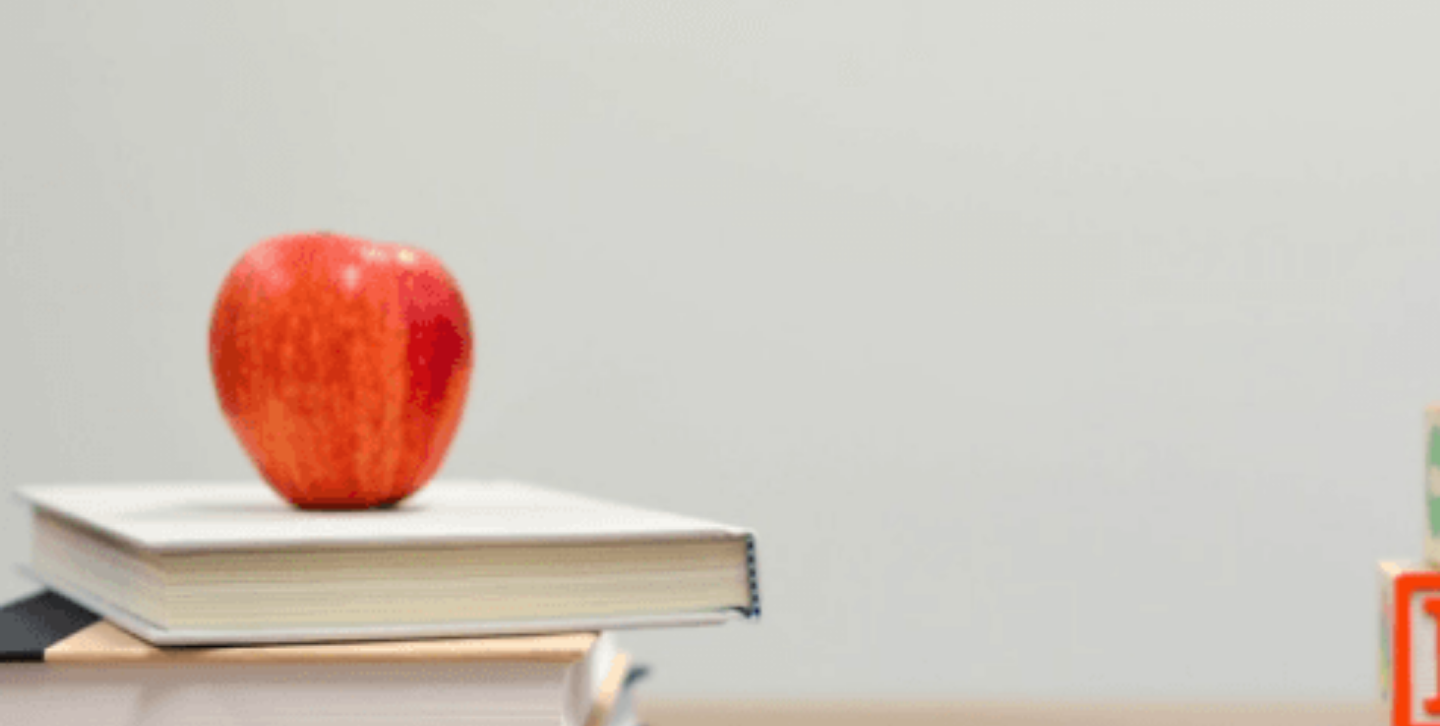 click on "C" at bounding box center [93, 242] 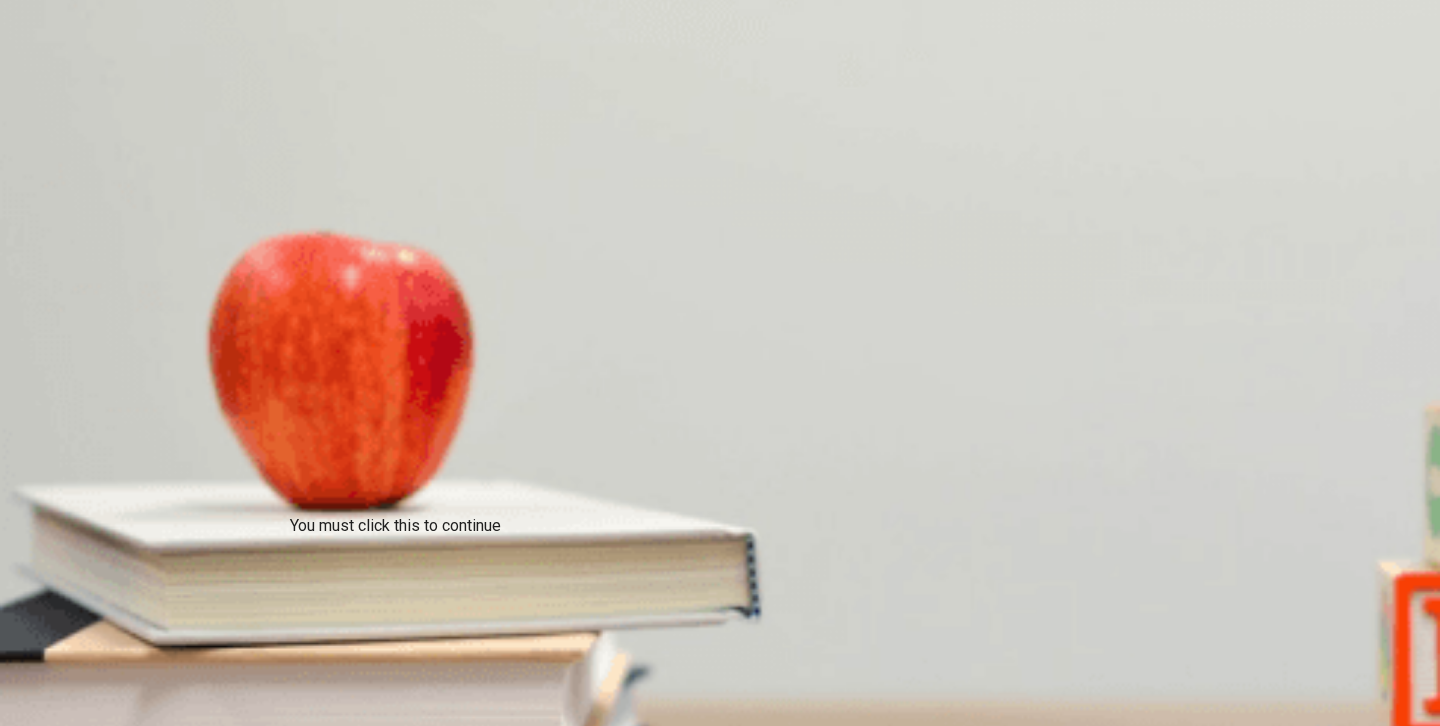 click at bounding box center (6, 2314) 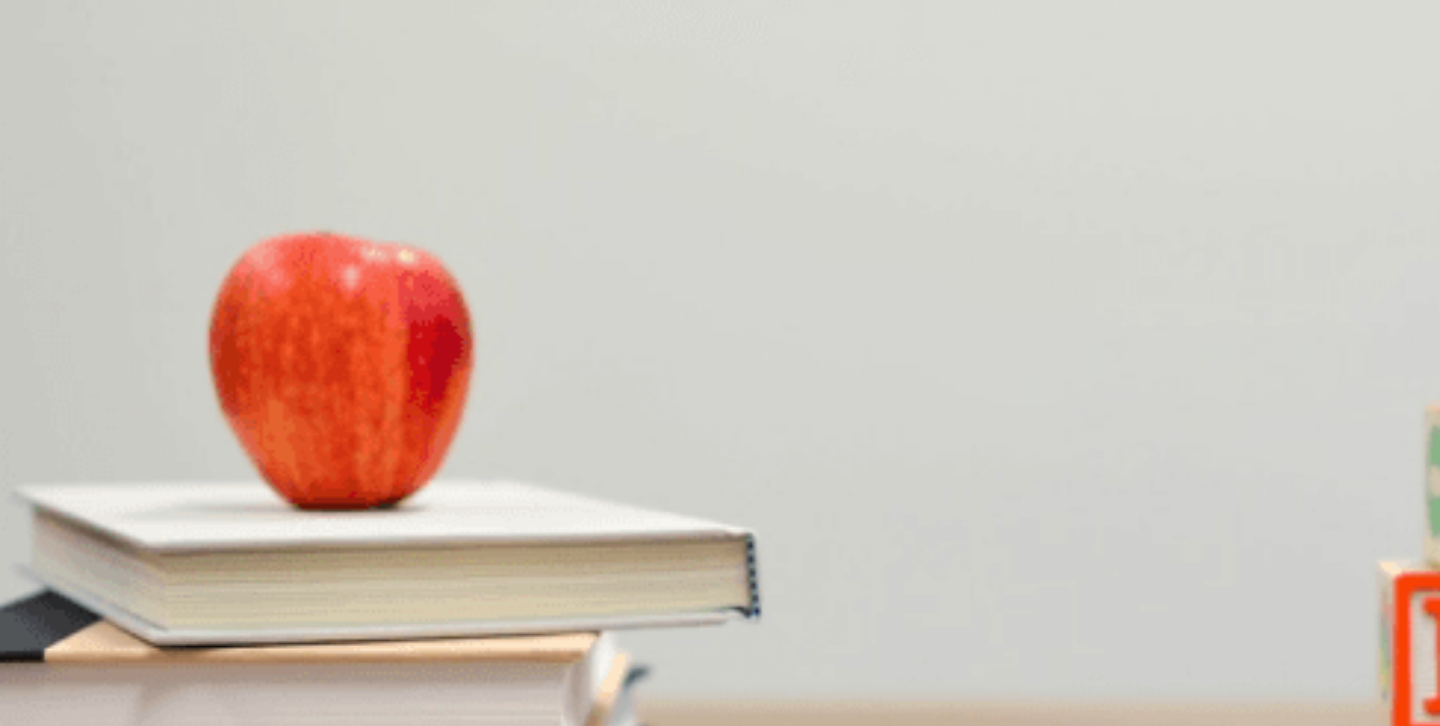 click on "Continue" at bounding box center (76, 2340) 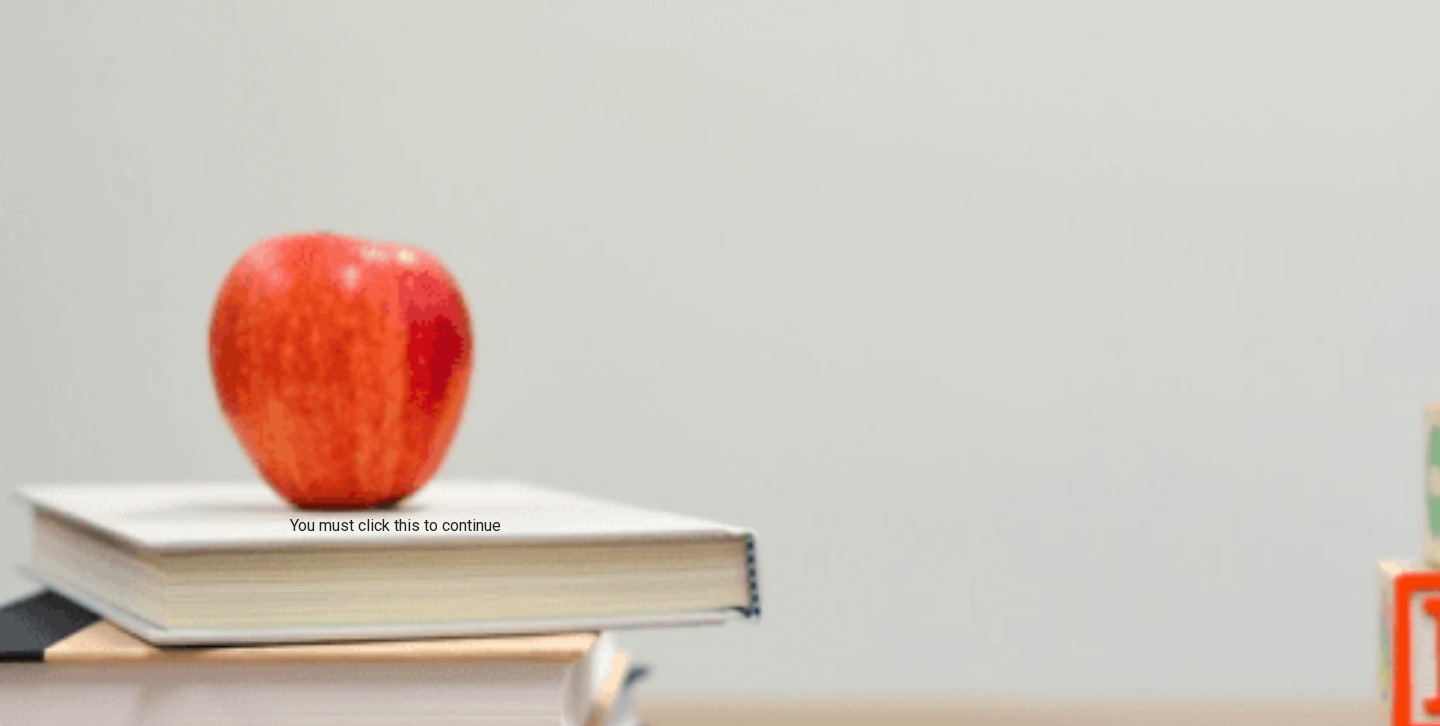 click at bounding box center [6, 2314] 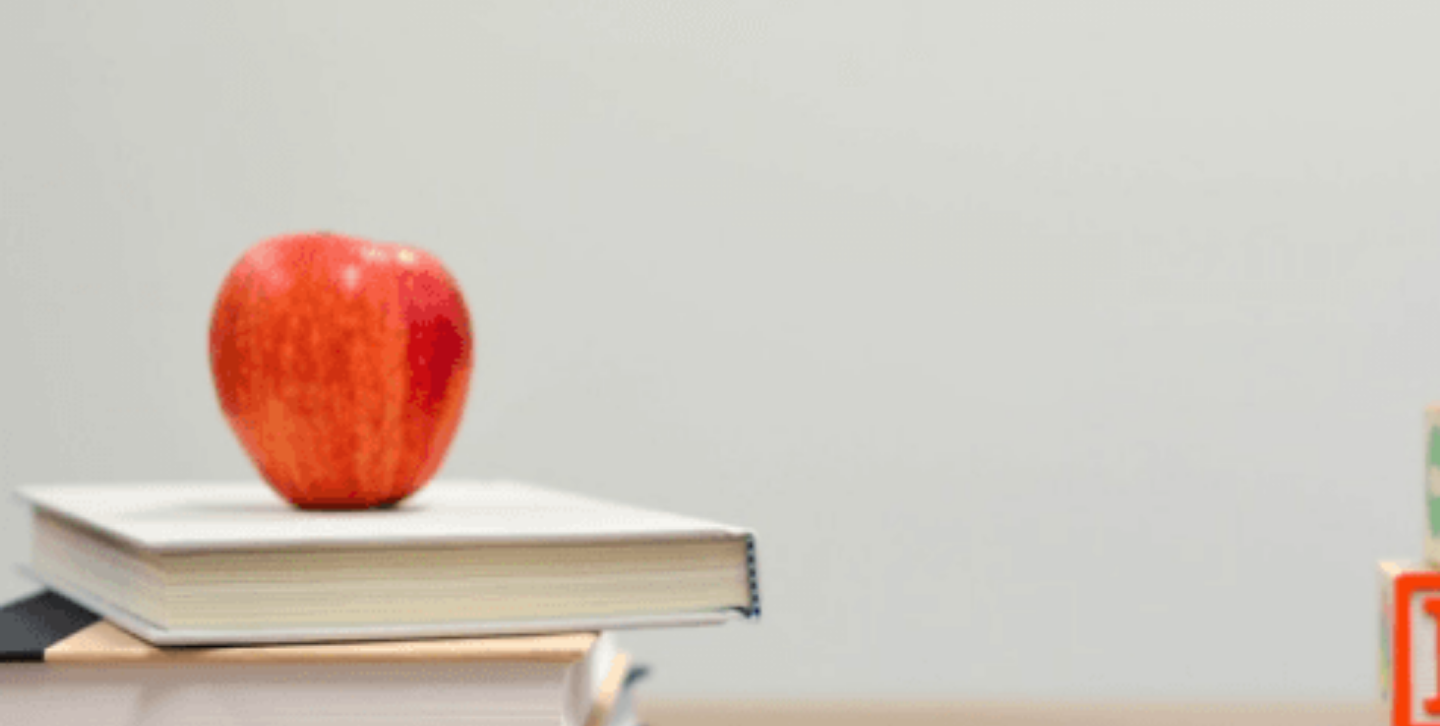 click on "Continue" at bounding box center (76, 2340) 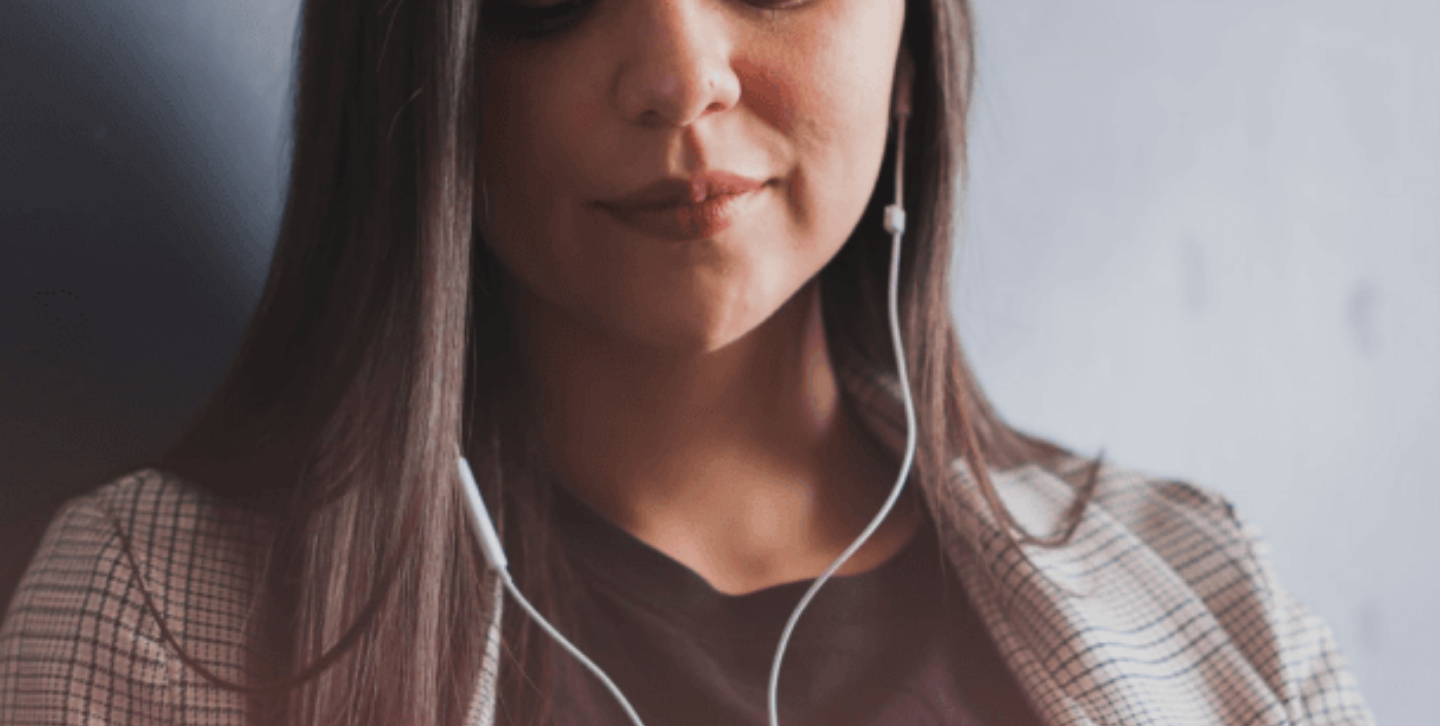 scroll, scrollTop: 203, scrollLeft: 0, axis: vertical 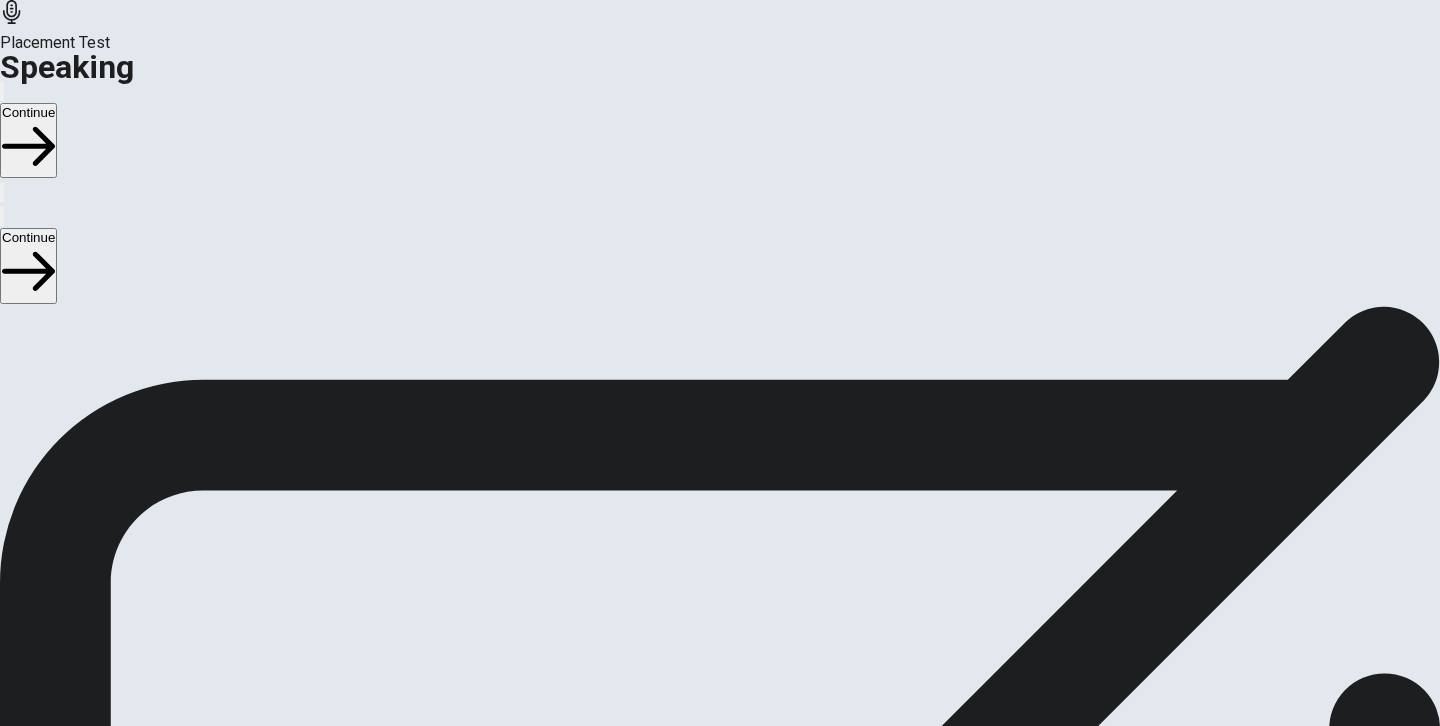 click at bounding box center (699, 2633) 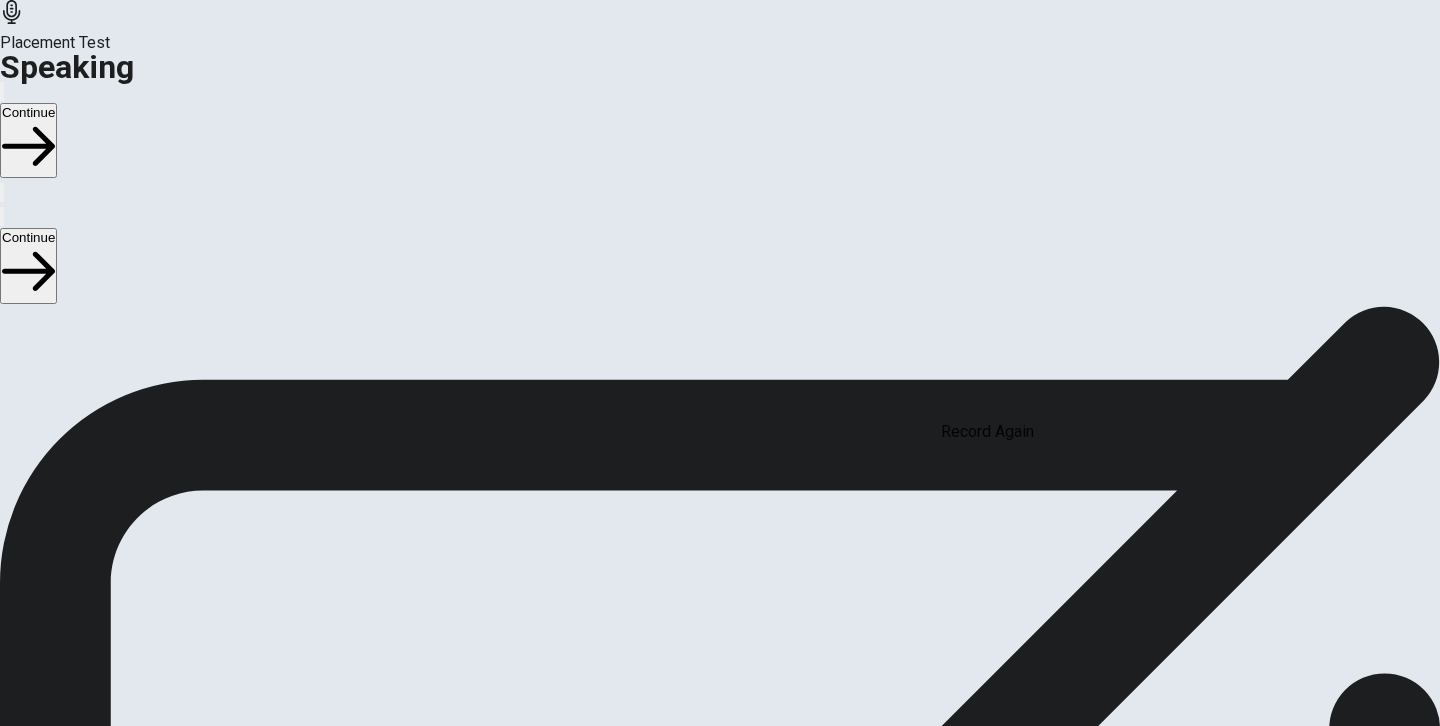 click at bounding box center [692, 489] 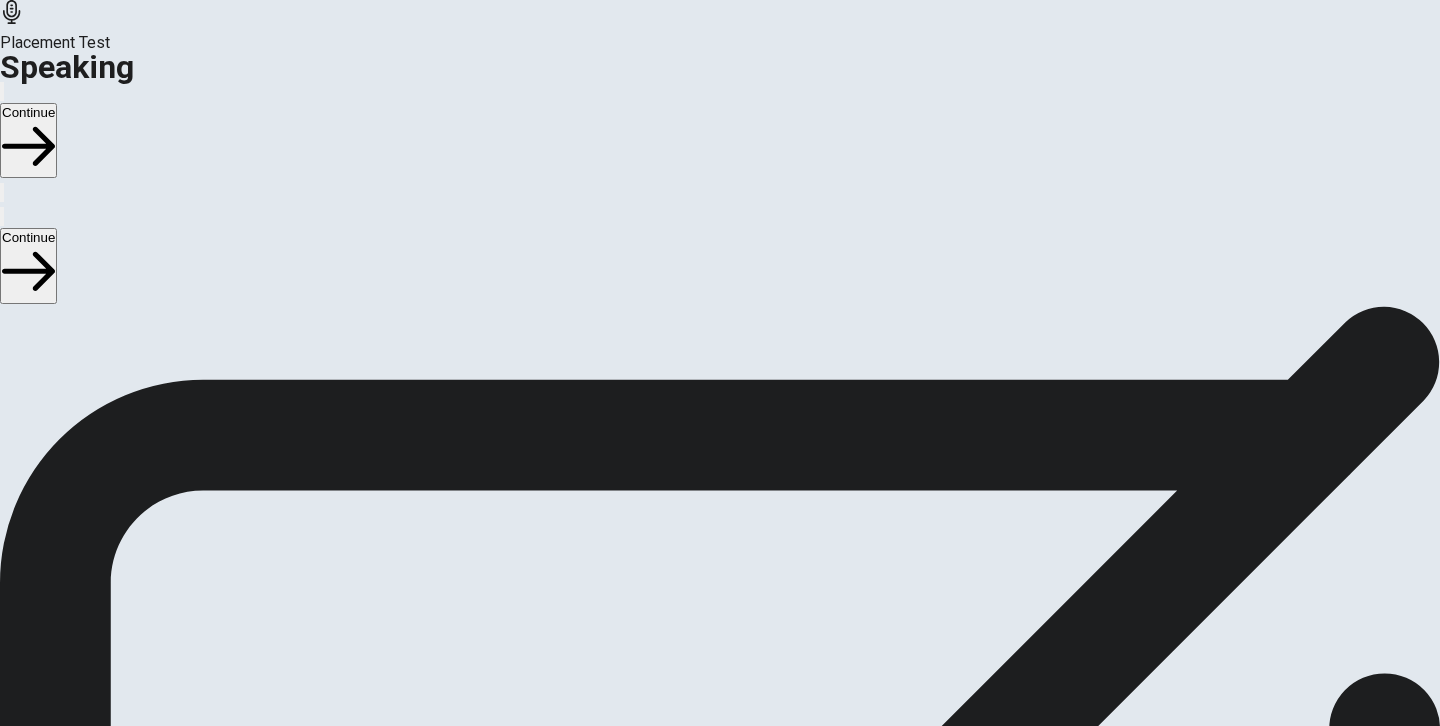 click on "Stop   Recording" at bounding box center (696, 3395) 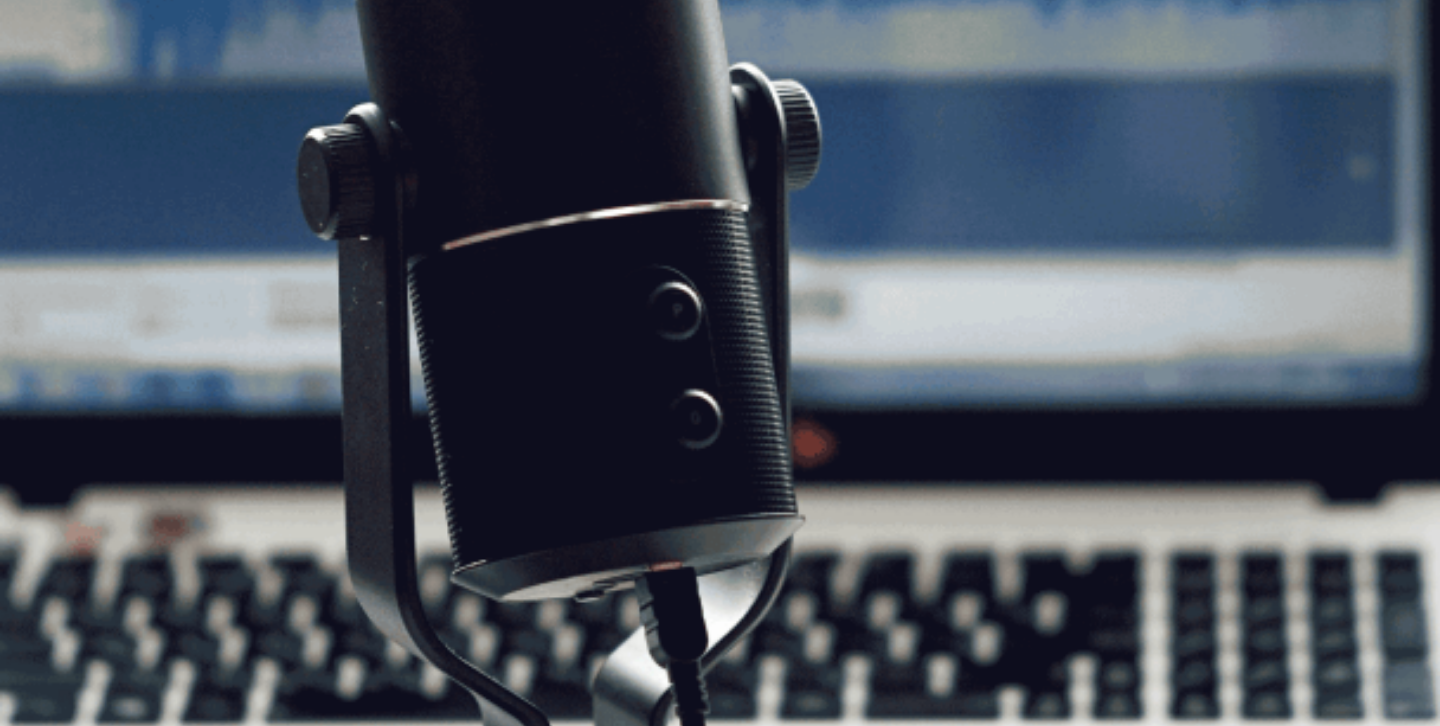 click on "Continue" at bounding box center [28, 140] 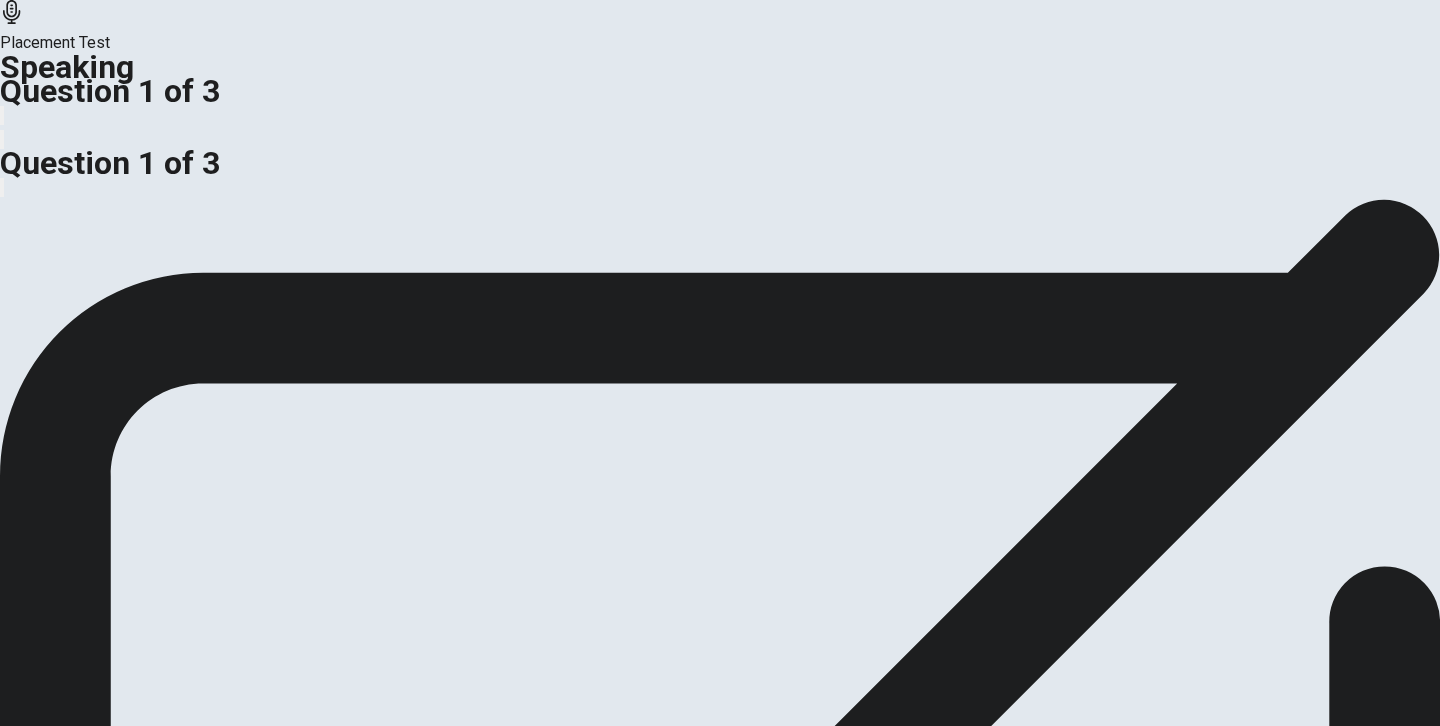 scroll, scrollTop: 157, scrollLeft: 0, axis: vertical 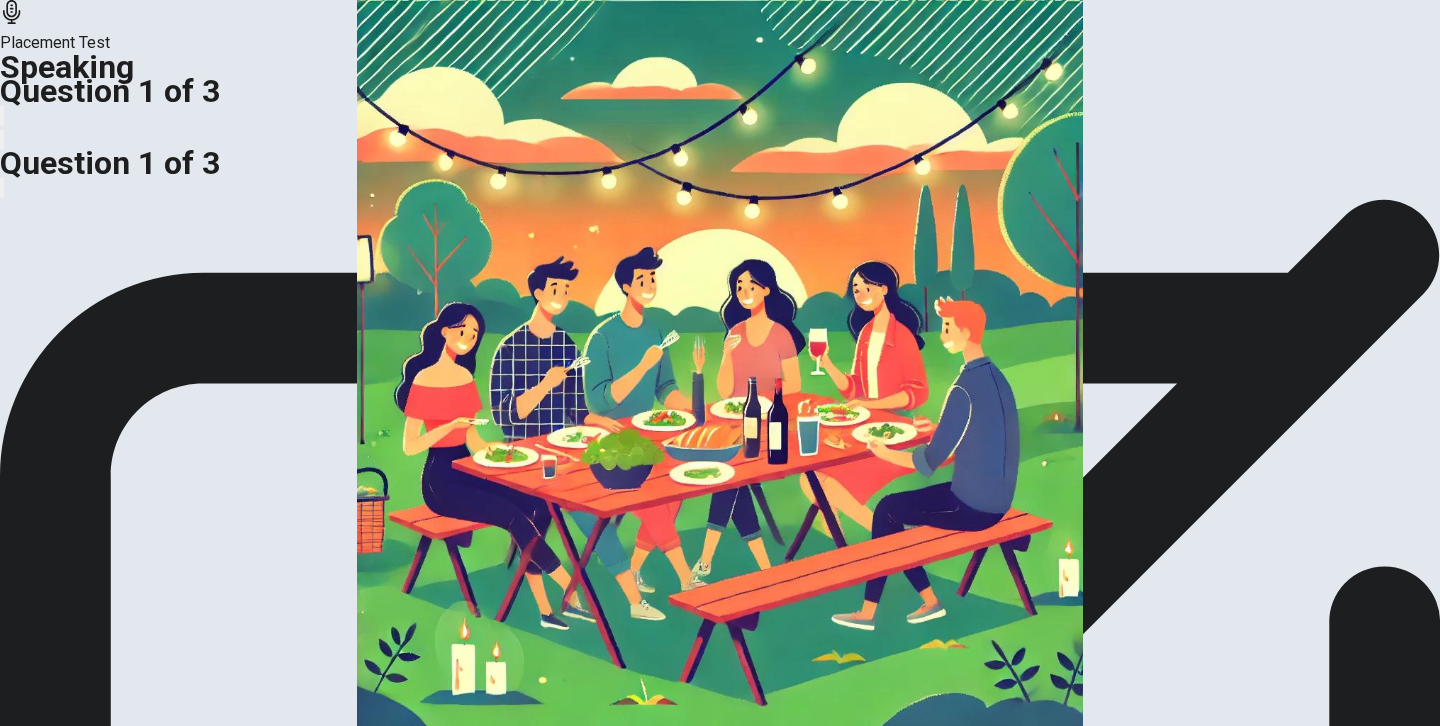 click at bounding box center (720, 2367) 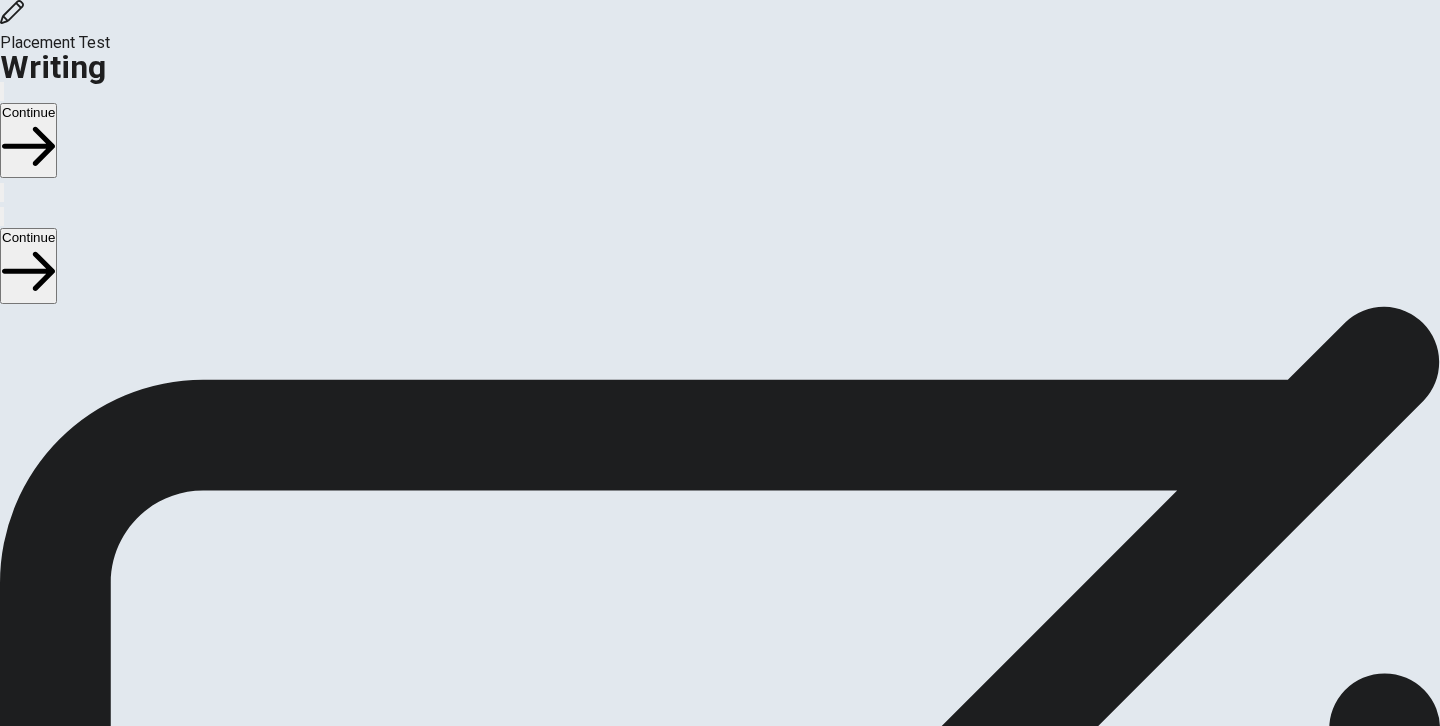 scroll, scrollTop: 44, scrollLeft: 0, axis: vertical 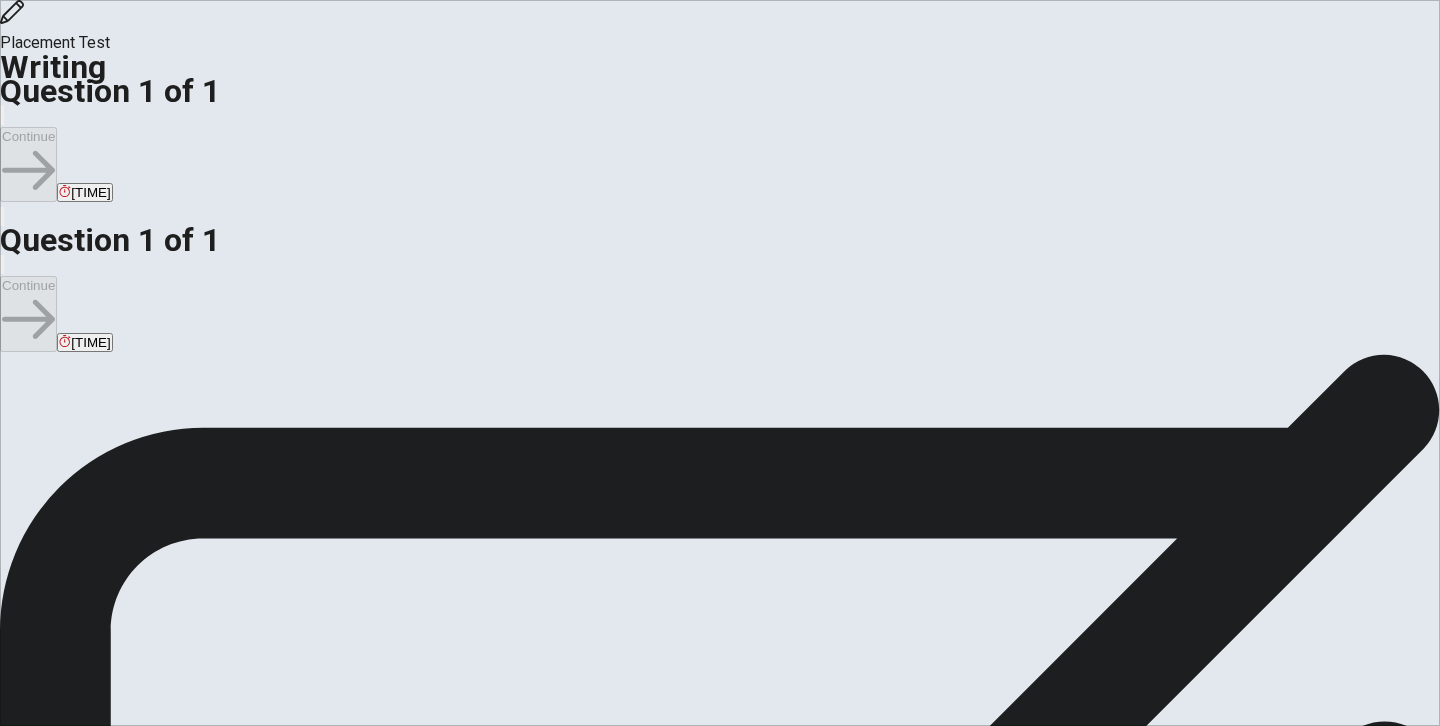 click at bounding box center (71, 1098) 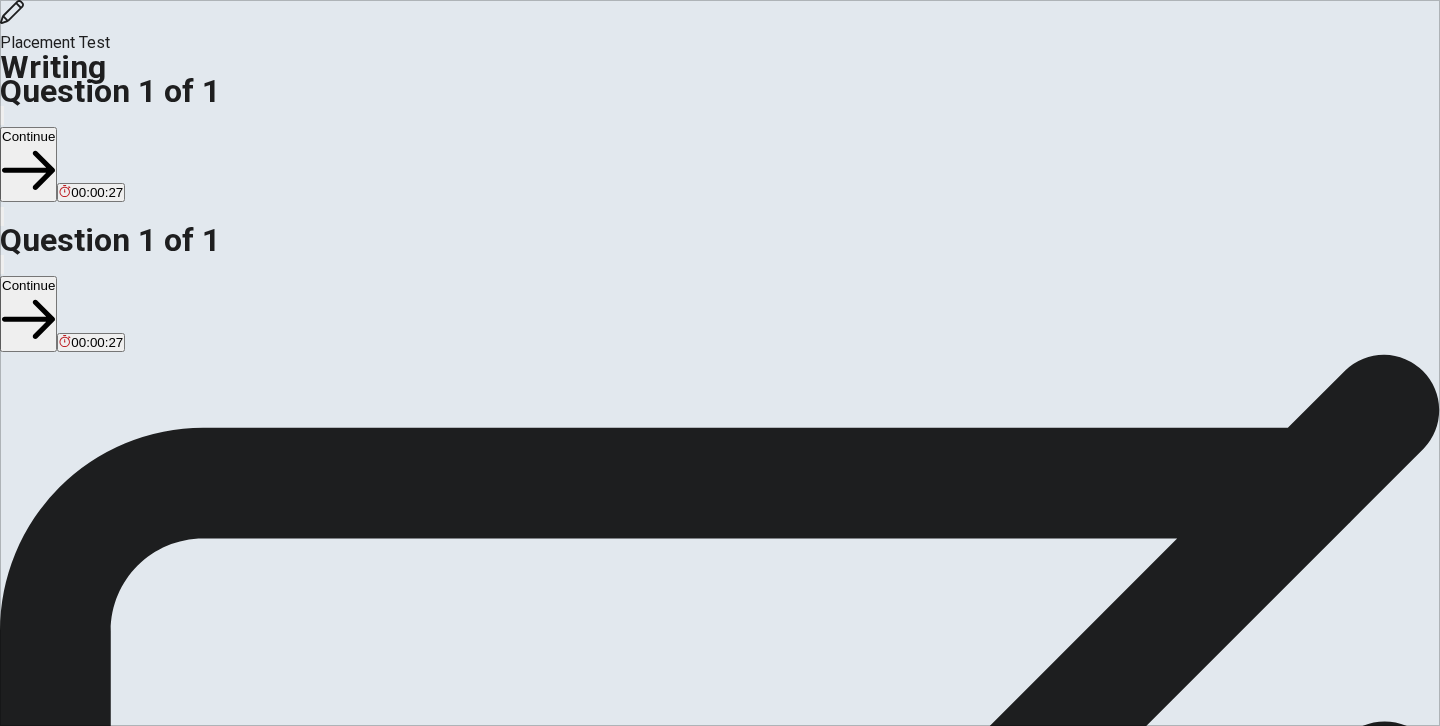 type on "I went to [COUNTRY] last summer vacation with my family.One thing made me surprised that is there are a lot of cats on street,becauce I'm a real cat person.And I went to many museums,the concept in books just showed up in my eyes,that was amazing!I also tried many different types of food,especially [COUNTRY]’s ice cream!It is be known for playing people by use skills,that was pretty fun." 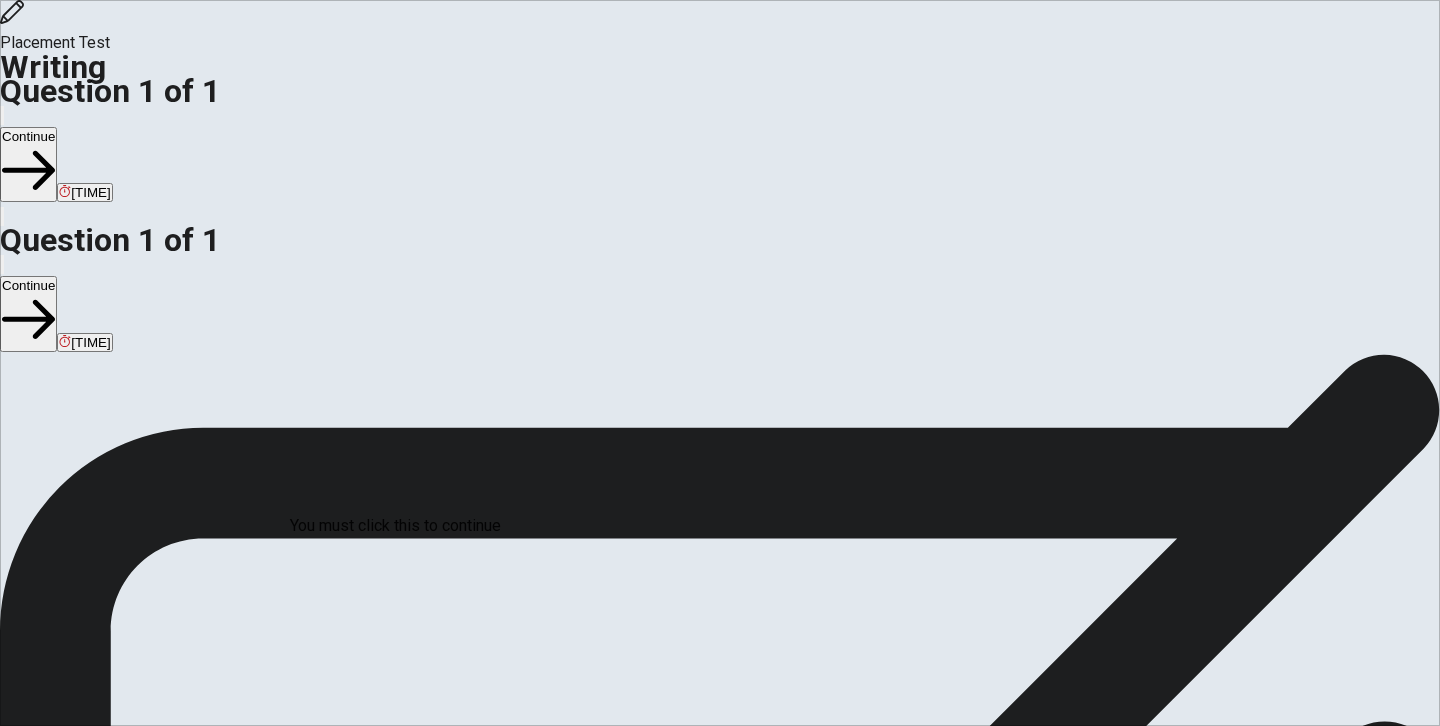 click at bounding box center [6, 2314] 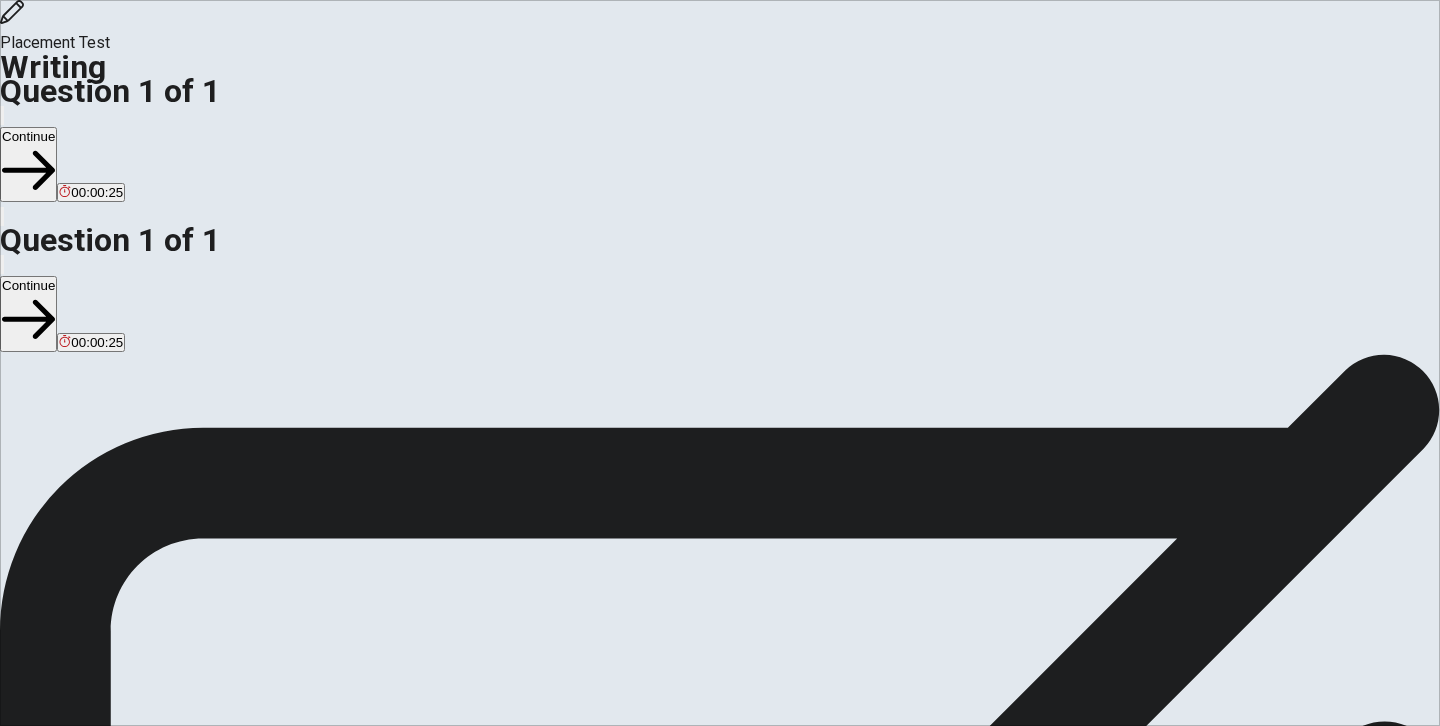 click on "Continue" at bounding box center [76, 2340] 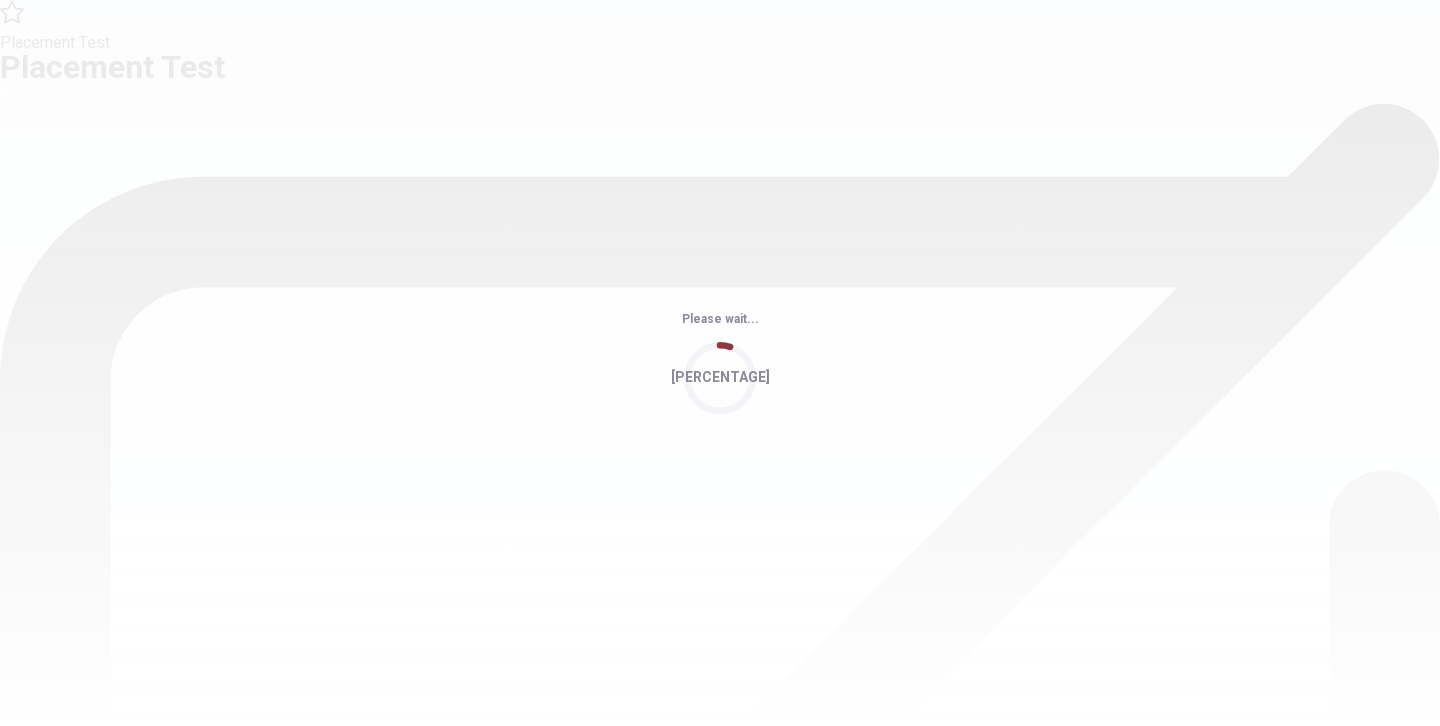 scroll, scrollTop: 0, scrollLeft: 0, axis: both 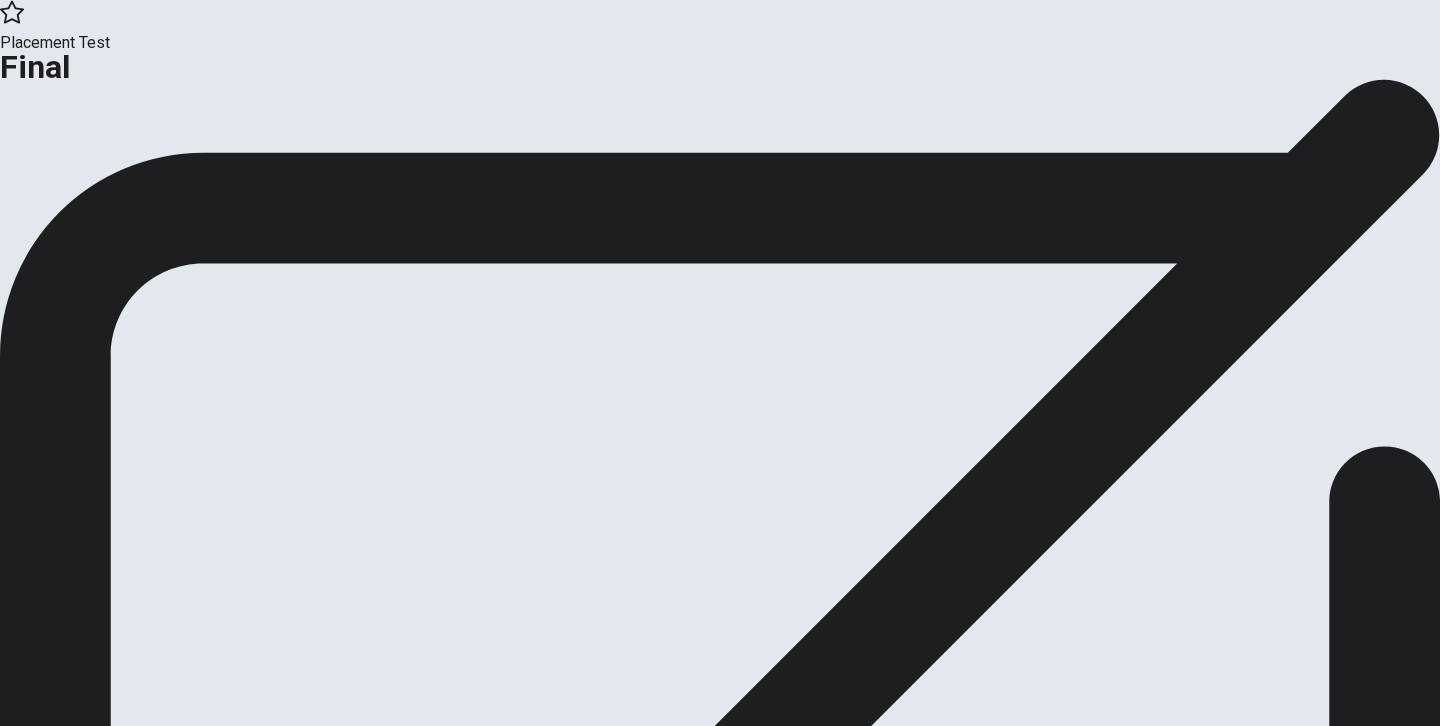 click on "Continue" at bounding box center (40, 164) 